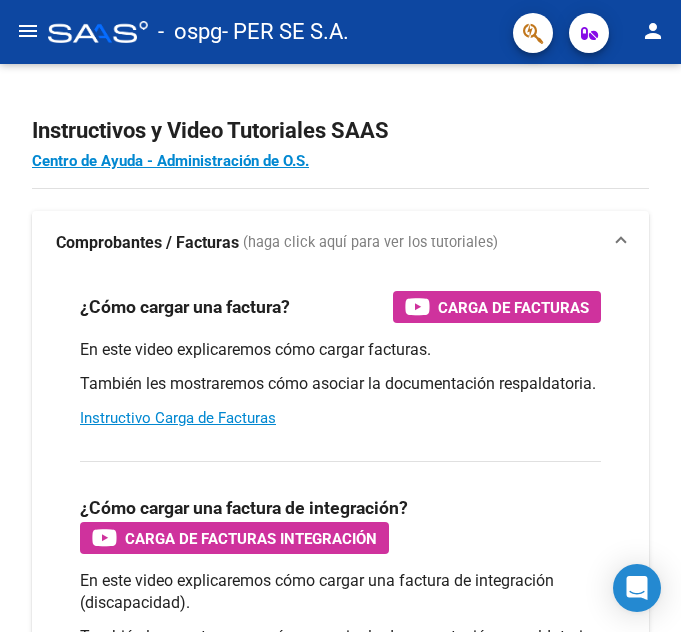 scroll, scrollTop: 0, scrollLeft: 0, axis: both 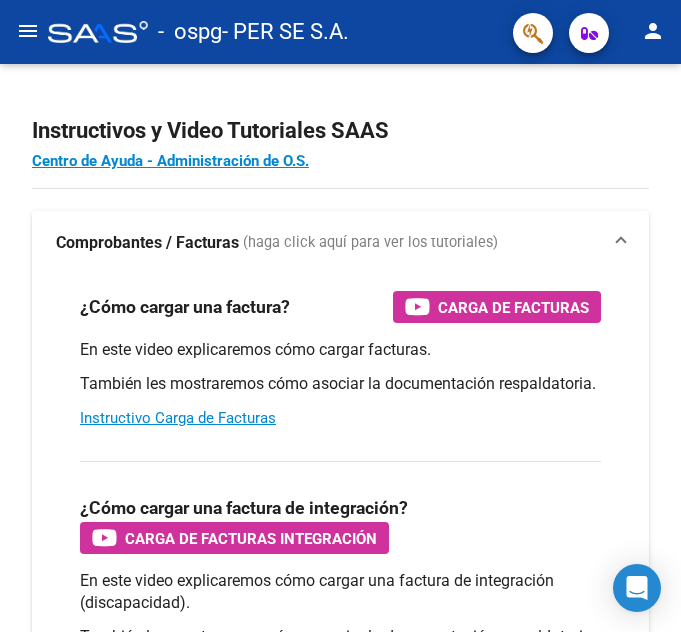 click on "menu" 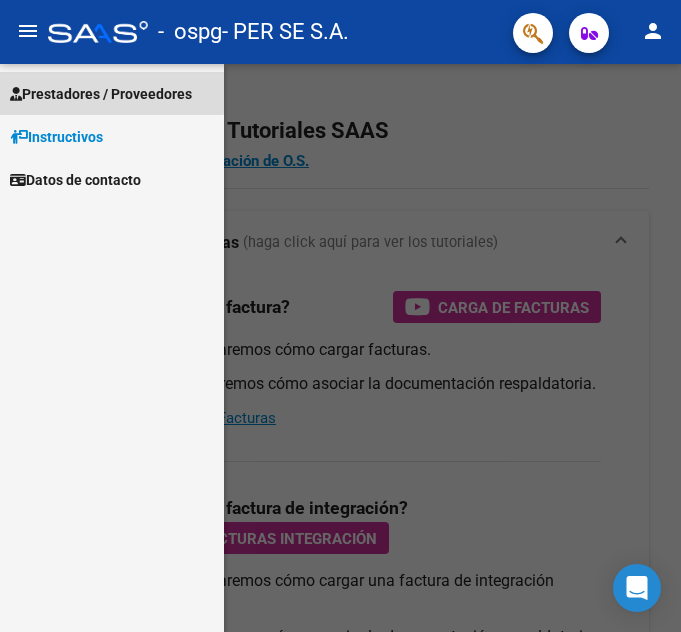 click on "Prestadores / Proveedores" at bounding box center (101, 94) 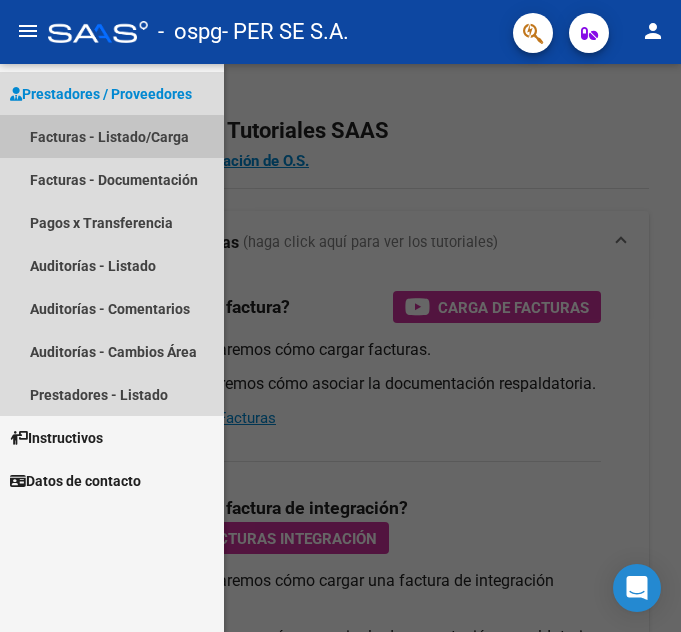 click on "Facturas - Listado/Carga" at bounding box center (112, 136) 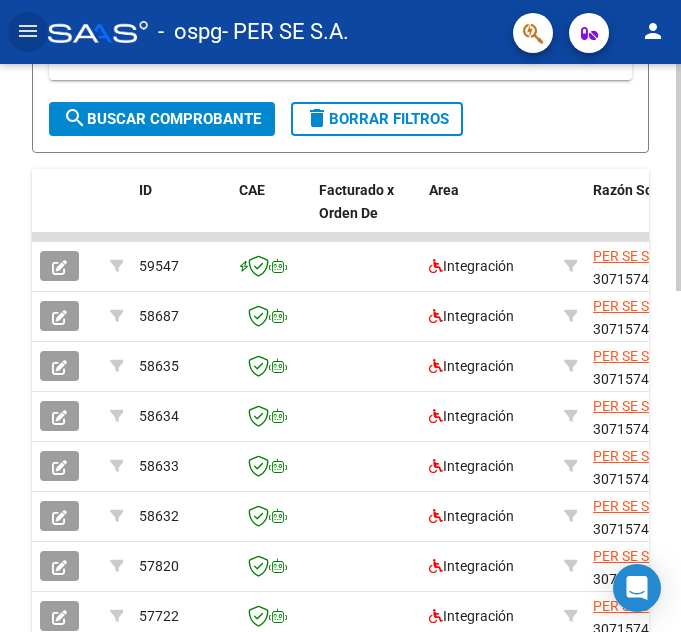scroll, scrollTop: 580, scrollLeft: 0, axis: vertical 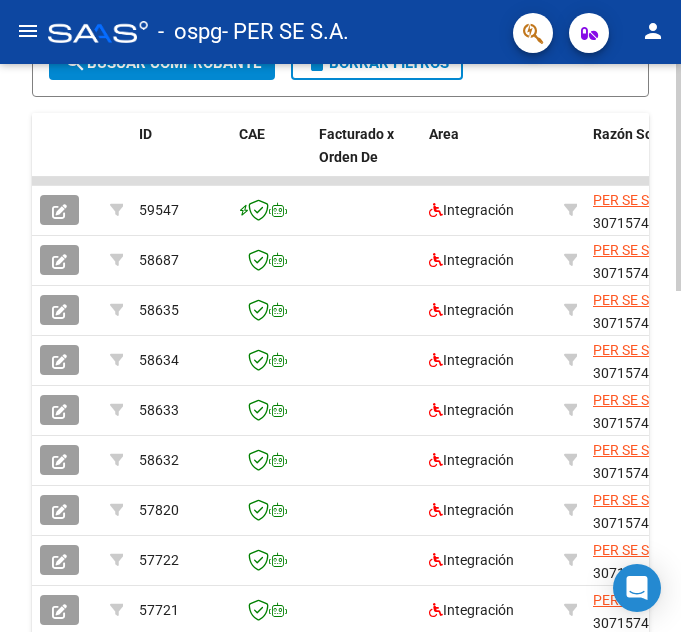 click 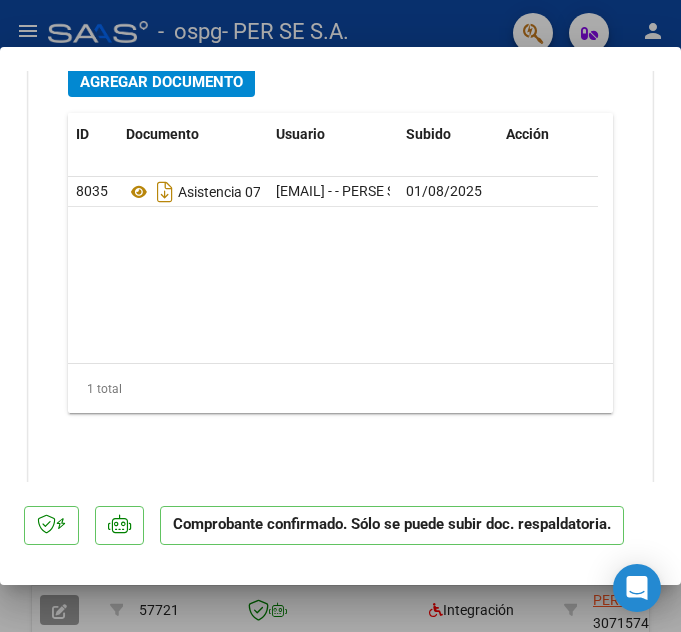 scroll, scrollTop: 2175, scrollLeft: 0, axis: vertical 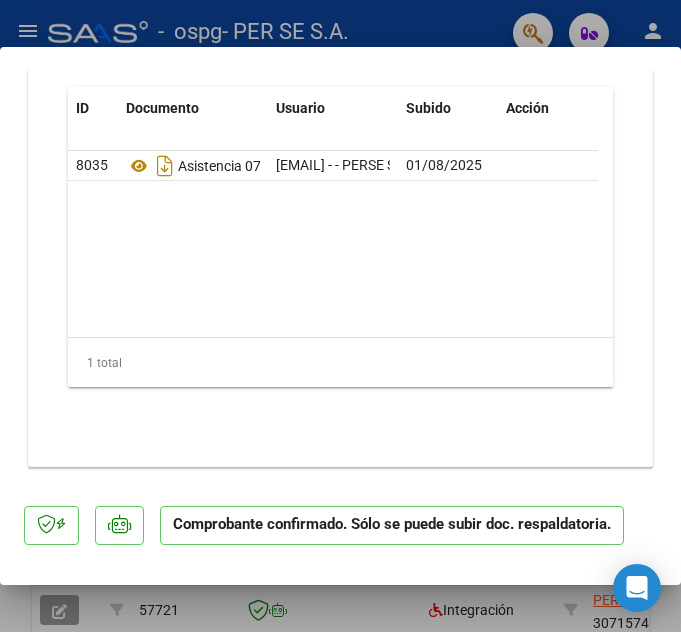 click at bounding box center (340, 316) 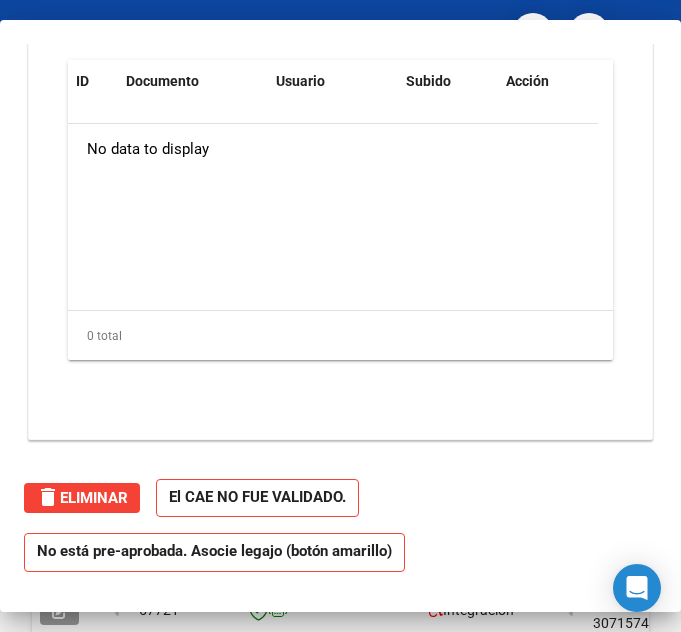 scroll, scrollTop: 1842, scrollLeft: 0, axis: vertical 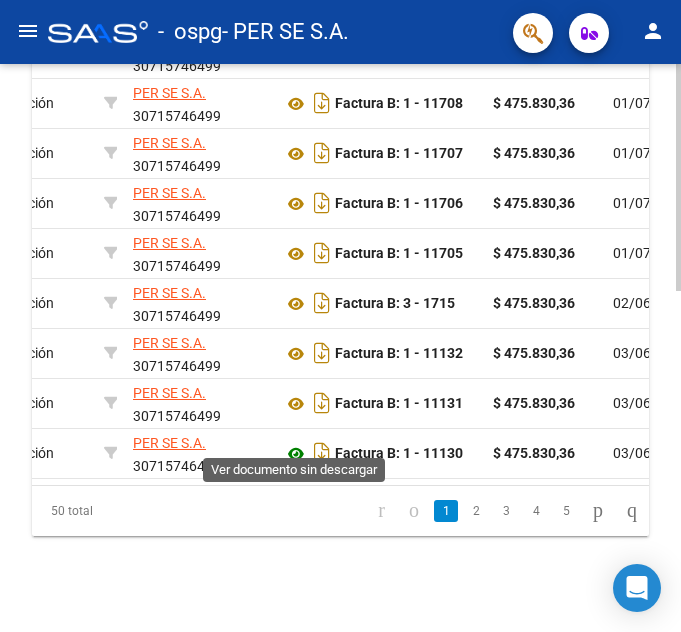 click 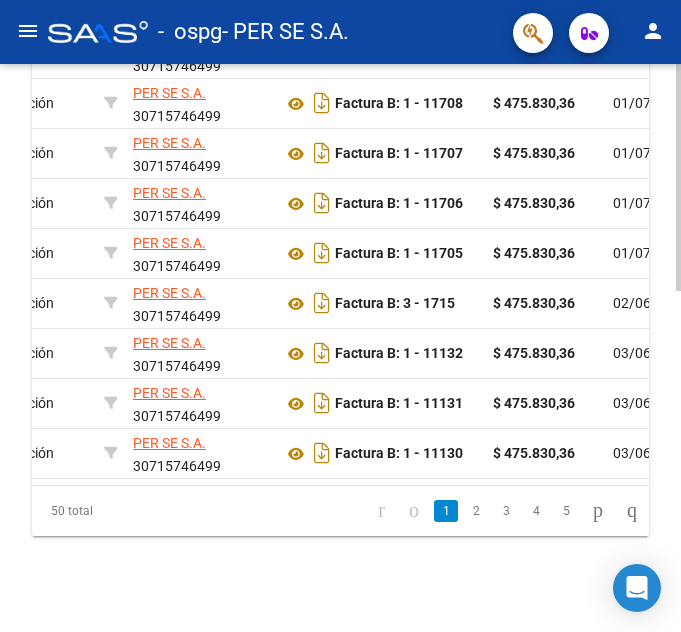 scroll, scrollTop: 0, scrollLeft: 0, axis: both 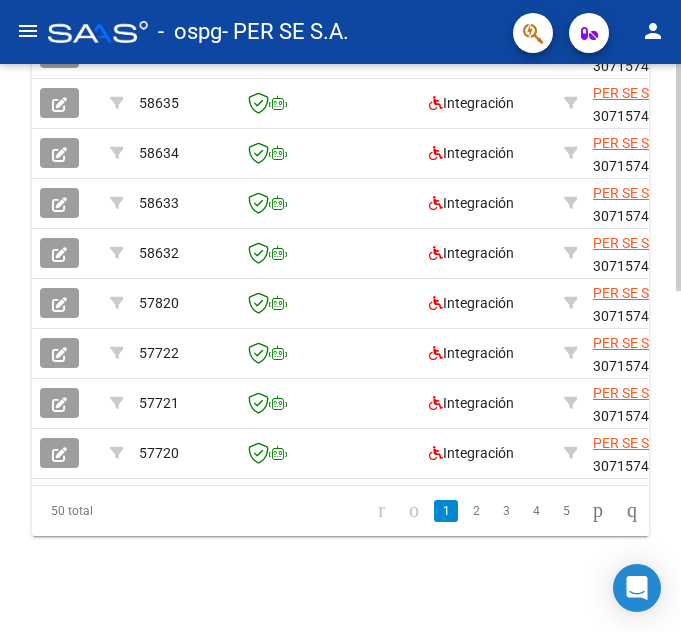 click 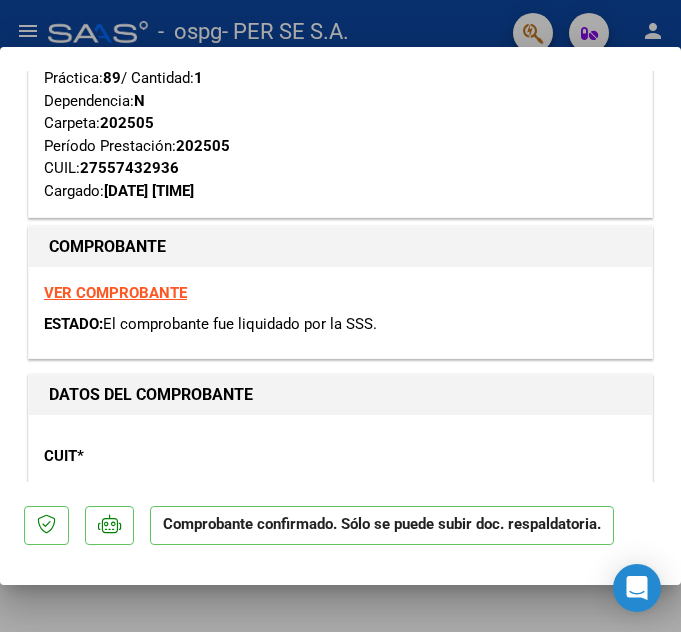 scroll, scrollTop: 430, scrollLeft: 0, axis: vertical 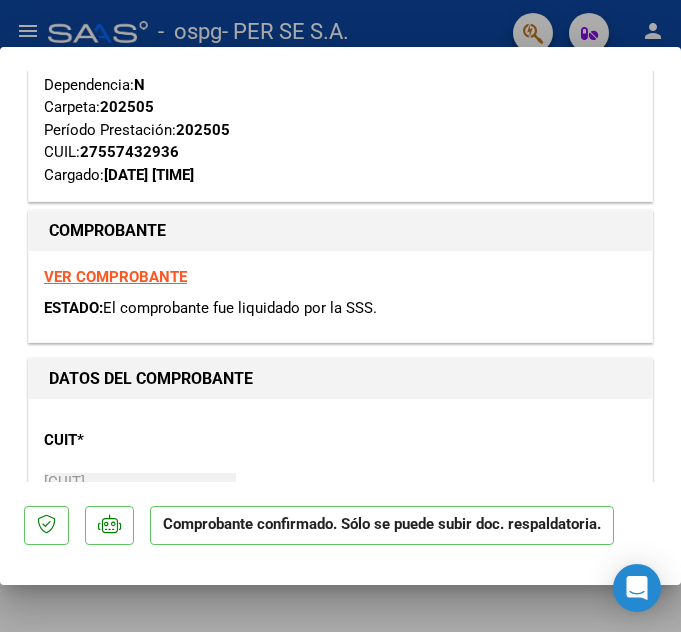 click at bounding box center [340, 316] 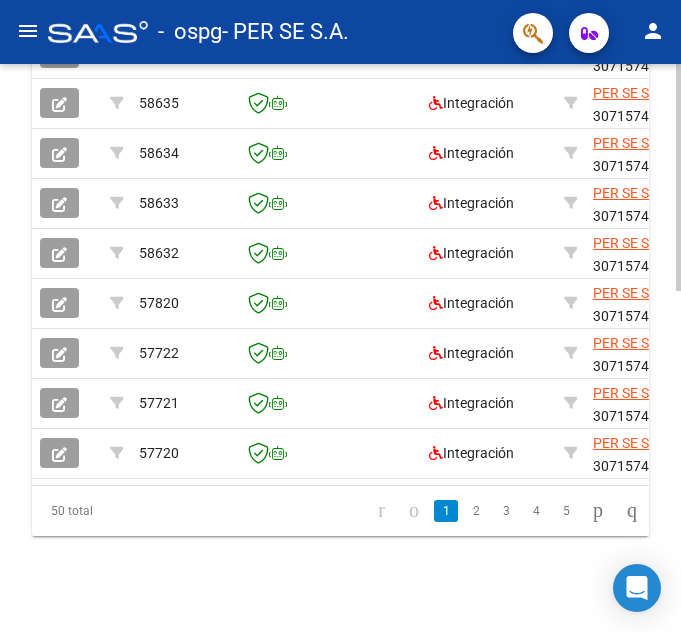 scroll, scrollTop: 855, scrollLeft: 0, axis: vertical 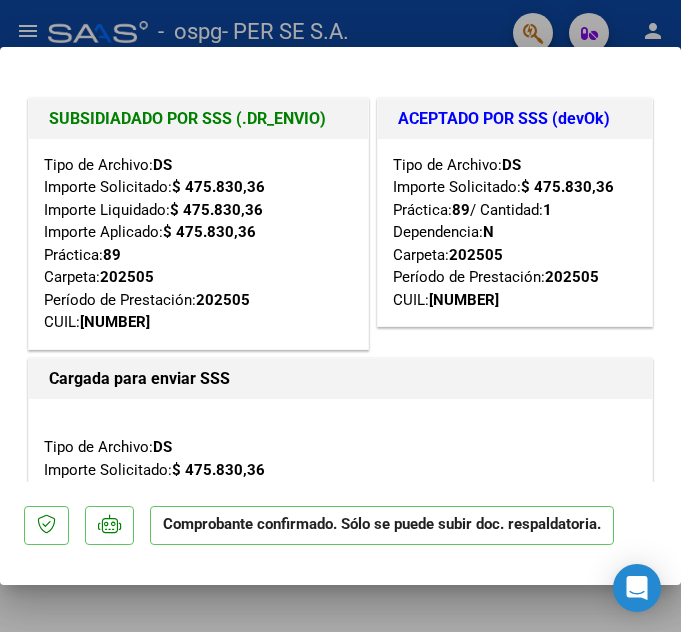 click at bounding box center (340, 316) 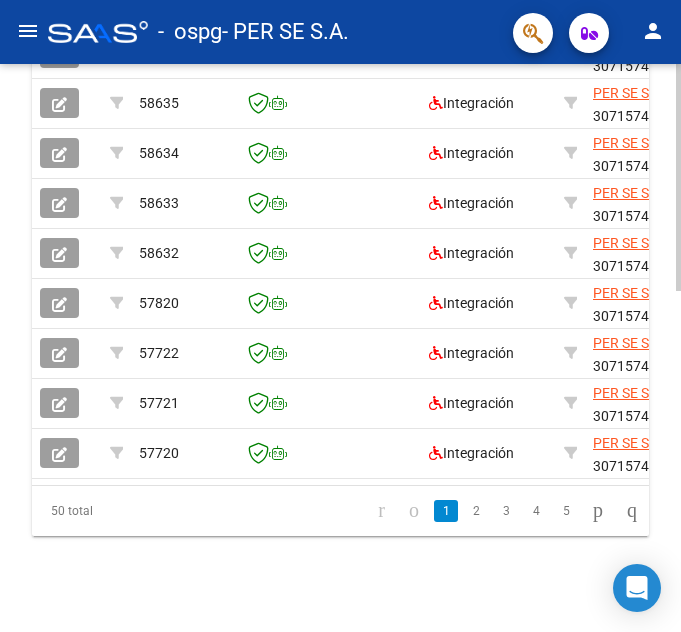 scroll, scrollTop: 855, scrollLeft: 0, axis: vertical 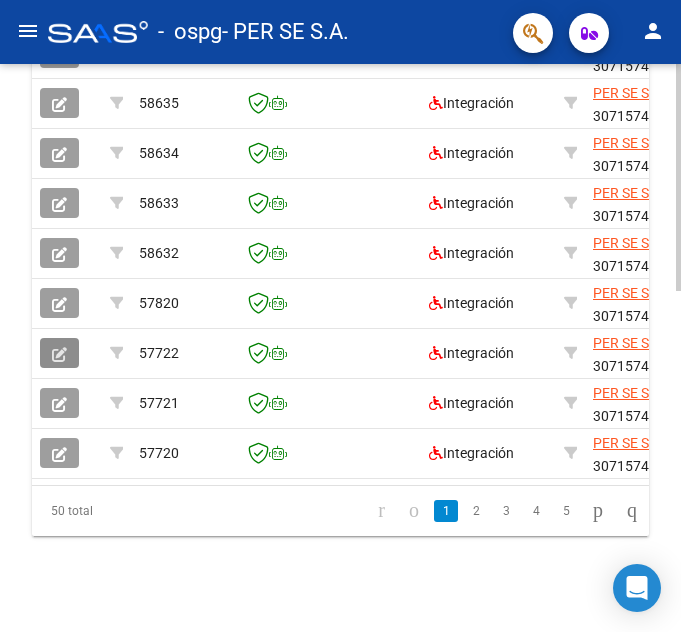 click 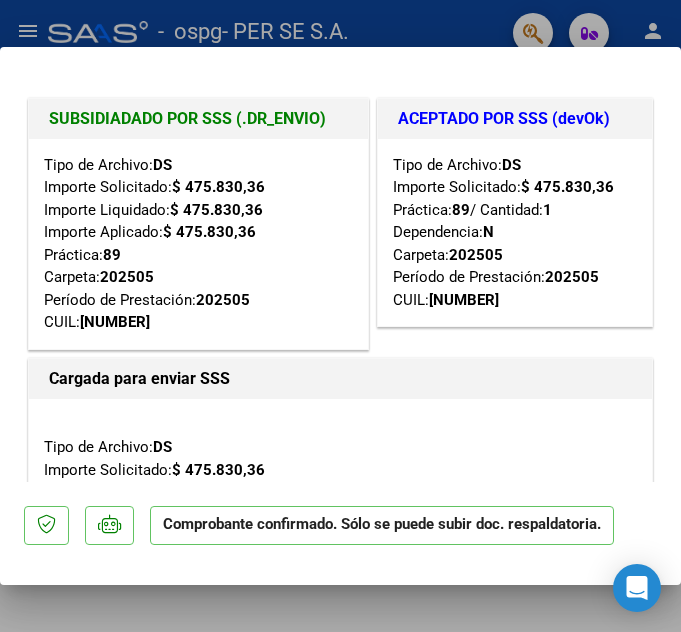 click on "SUBSIDIADADO POR SSS (.DR_ENVIO)  Tipo de Archivo:  DS  Importe Solicitado:  $ 475.830,36  Importe Liquidado:  $ 475.830,36  Importe Aplicado:  $ 475.830,36  Práctica:  89  Carpeta:  202505  Período de Prestación:  202505  CUIL:  [NUMBER] ACEPTADO POR SSS (devOk)  Tipo de Archivo:  DS  Importe Solicitado:  $ 475.830,36  Práctica:  89  / Cantidad:  1  Dependencia:  N  Carpeta:  202505  Período de Prestación:  202505  CUIL:  [NUMBER] Cargada para enviar SSS  Tipo de Archivo:  DS  Importe Solicitado:  $ 475.830,36  Práctica:  89  / Cantidad:  1  Dependencia:  N  Carpeta:  202505  Período Prestación:  202505  CUIL:  [NUMBER]  Cargado:  [DATE] [TIME] COMPROBANTE VER COMPROBANTE       ESTADO:   El comprobante fue liquidado por la SSS.  DATOS DEL COMPROBANTE CUIT  *   [CUIT] Ingresar CUIT  ANALISIS PRESTADOR  PER SE S.A.  ARCA Padrón  Area destinado * Integración Seleccionar Area Período de Prestación (sólo integración):  202505  Comprobante Tipo * Factura B Seleccionar Tipo" at bounding box center [340, 315] 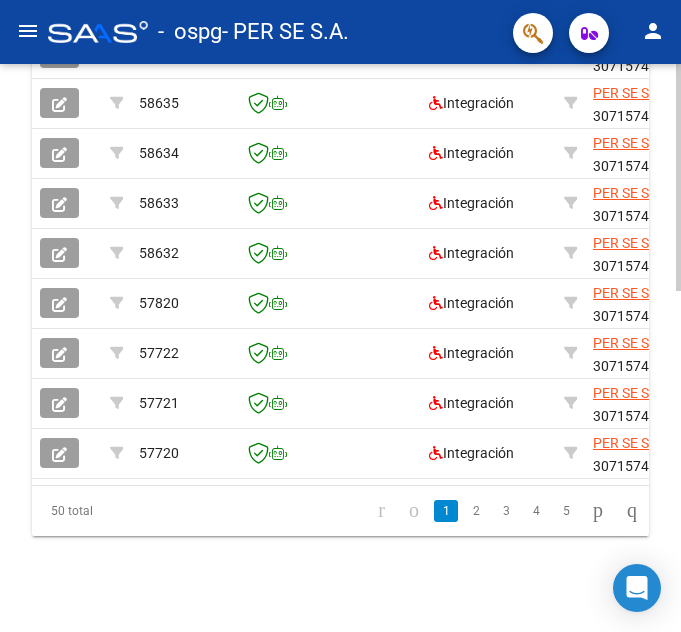 scroll, scrollTop: 855, scrollLeft: 0, axis: vertical 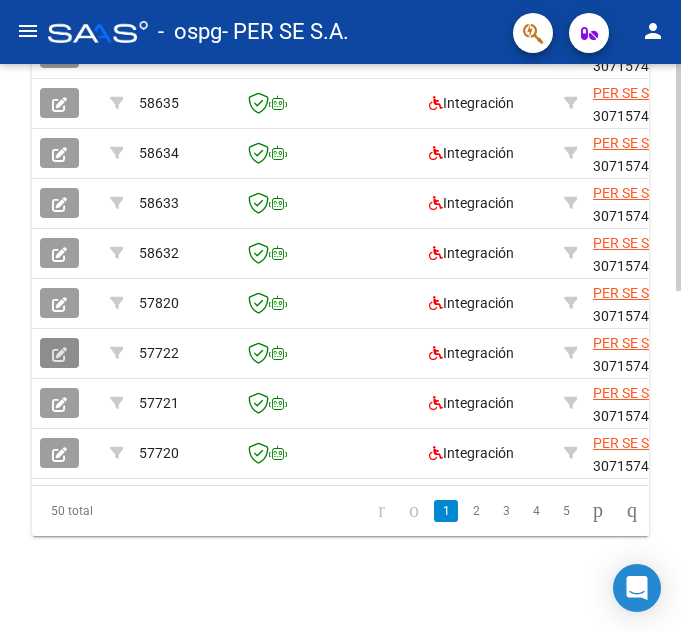 click 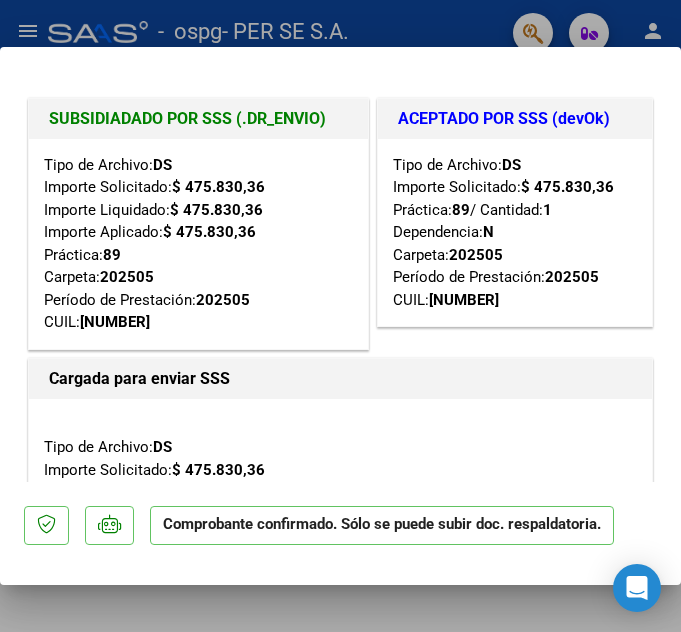 click at bounding box center [340, 316] 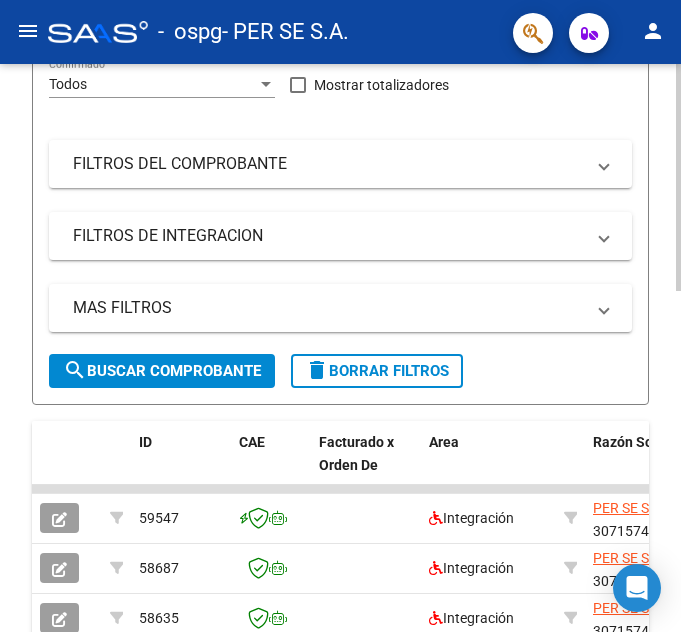 scroll, scrollTop: 367, scrollLeft: 0, axis: vertical 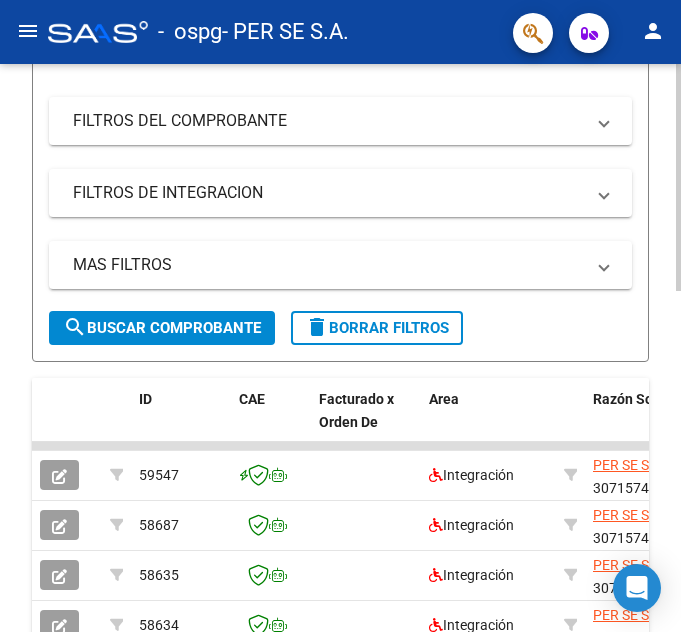click 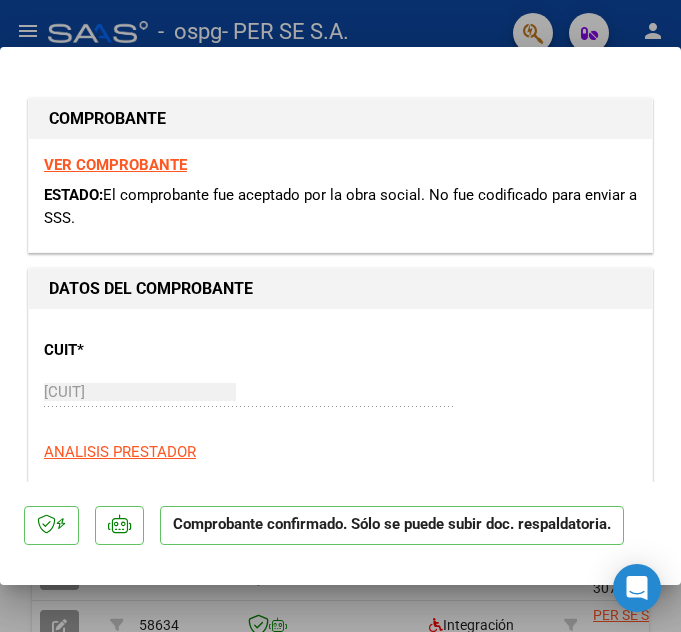click at bounding box center [340, 316] 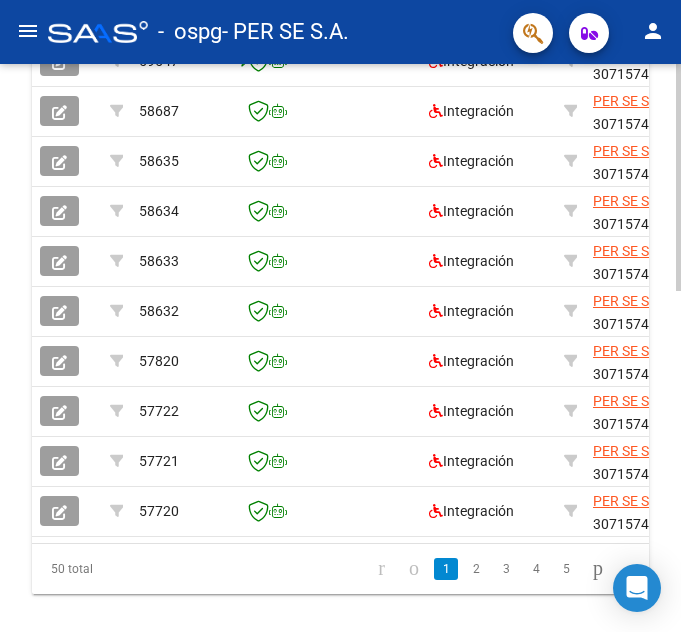 scroll, scrollTop: 833, scrollLeft: 0, axis: vertical 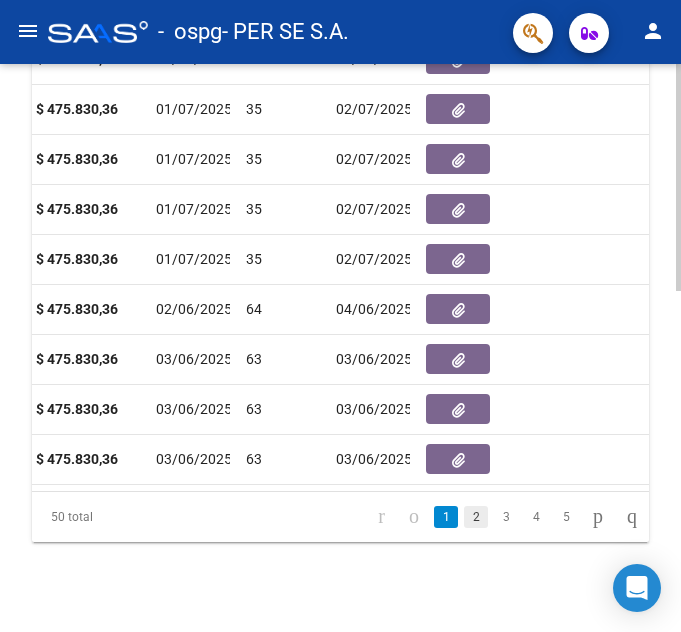click on "2" 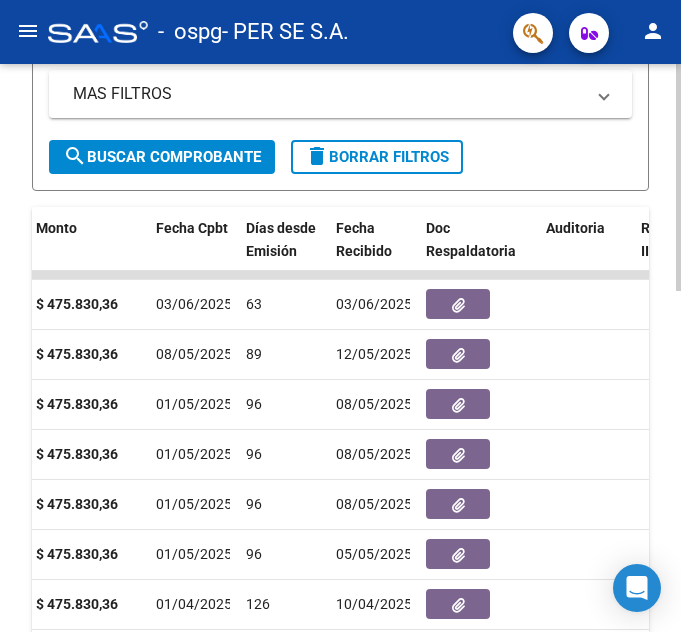 scroll, scrollTop: 520, scrollLeft: 0, axis: vertical 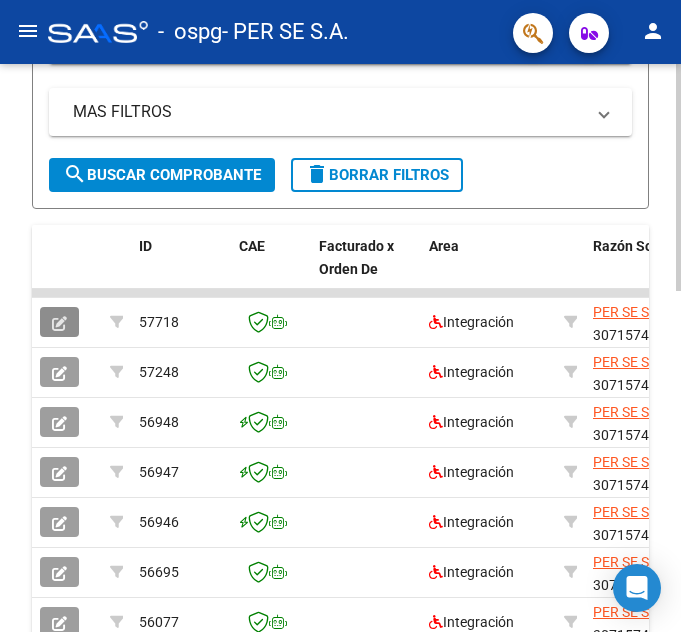 click 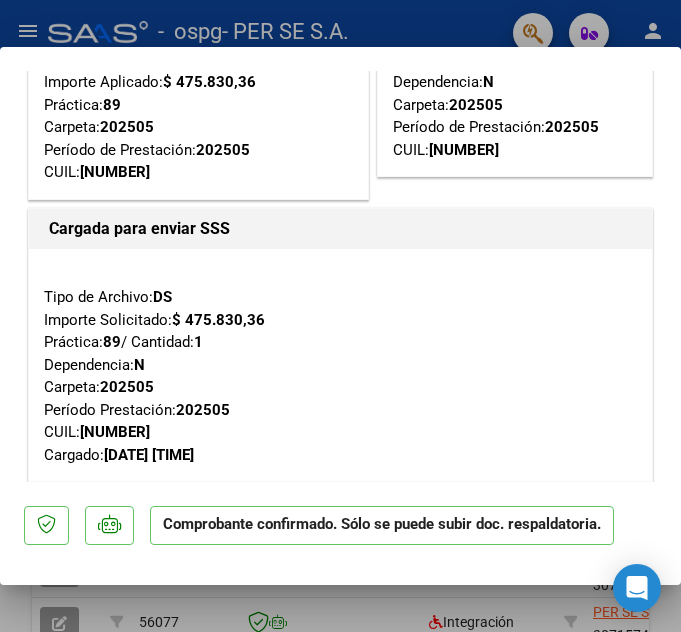 scroll, scrollTop: 157, scrollLeft: 0, axis: vertical 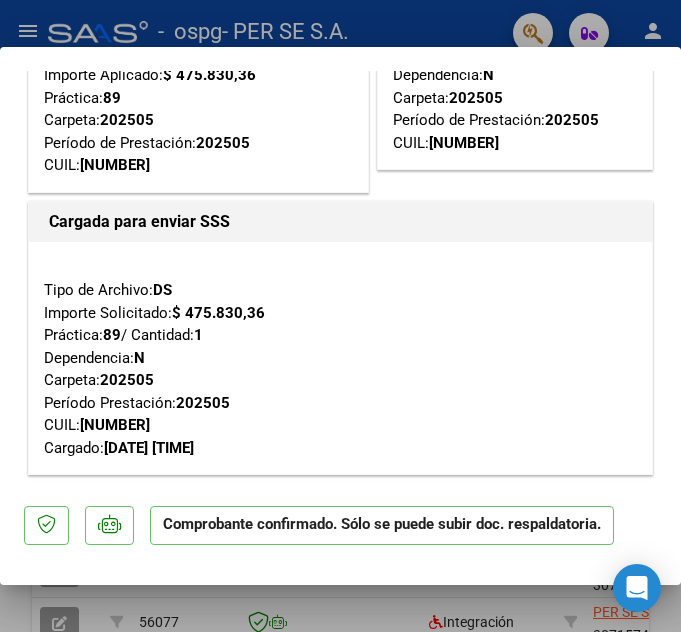 click at bounding box center (340, 316) 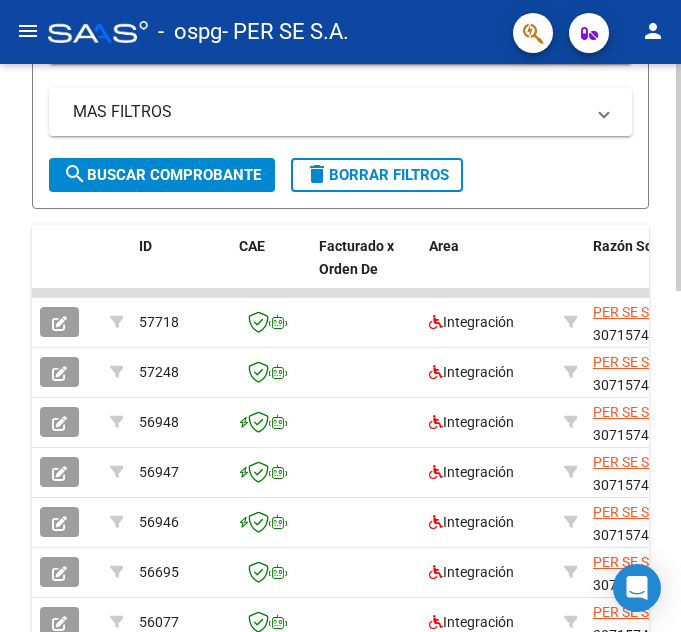 scroll, scrollTop: 520, scrollLeft: 0, axis: vertical 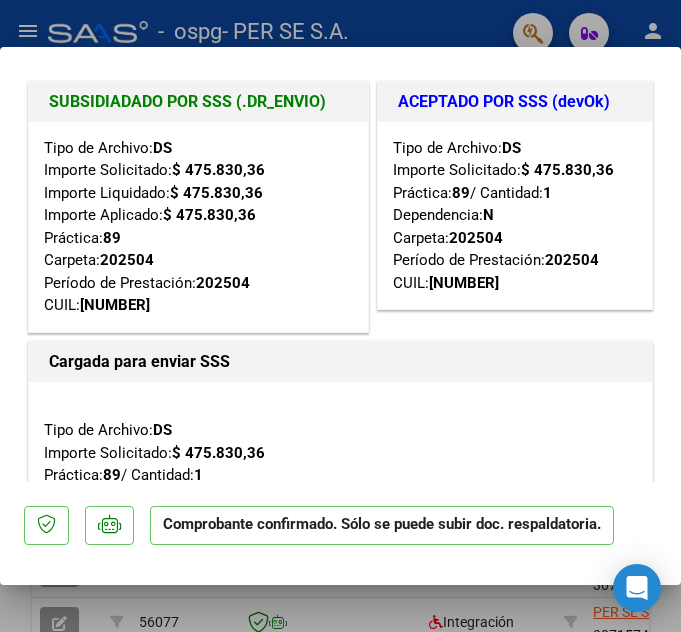 click at bounding box center [340, 316] 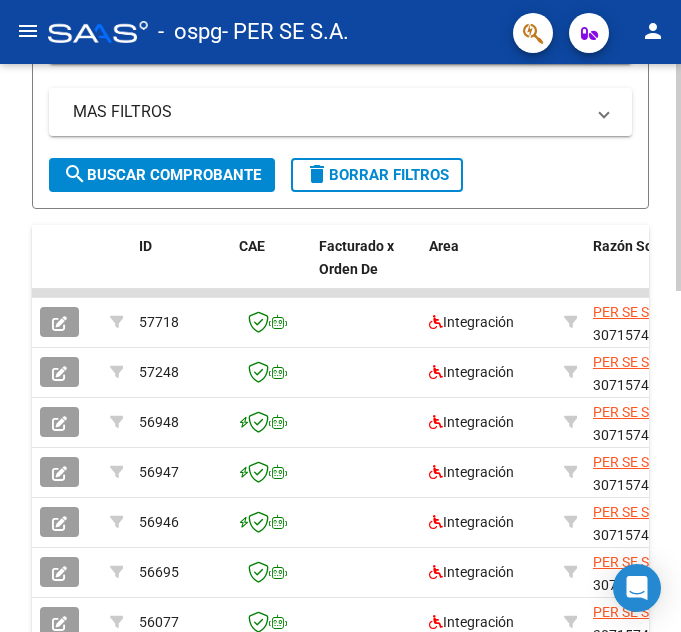 scroll, scrollTop: 520, scrollLeft: 0, axis: vertical 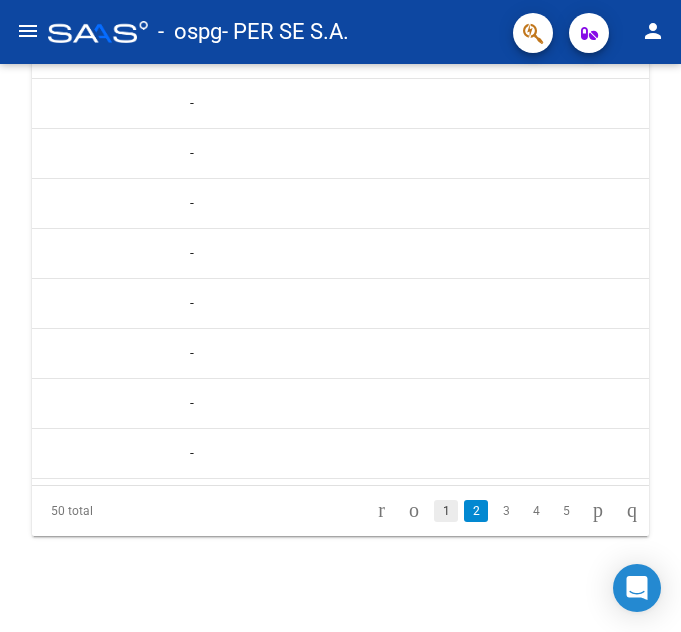 click on "1" 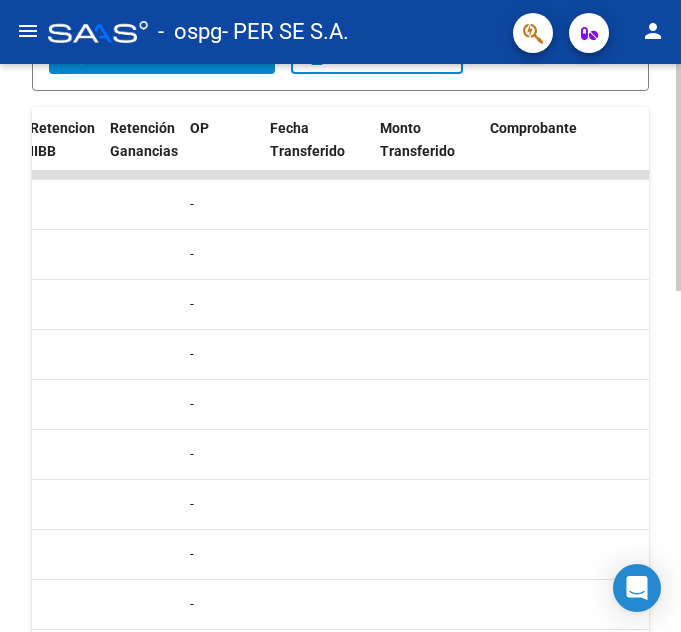 scroll, scrollTop: 588, scrollLeft: 0, axis: vertical 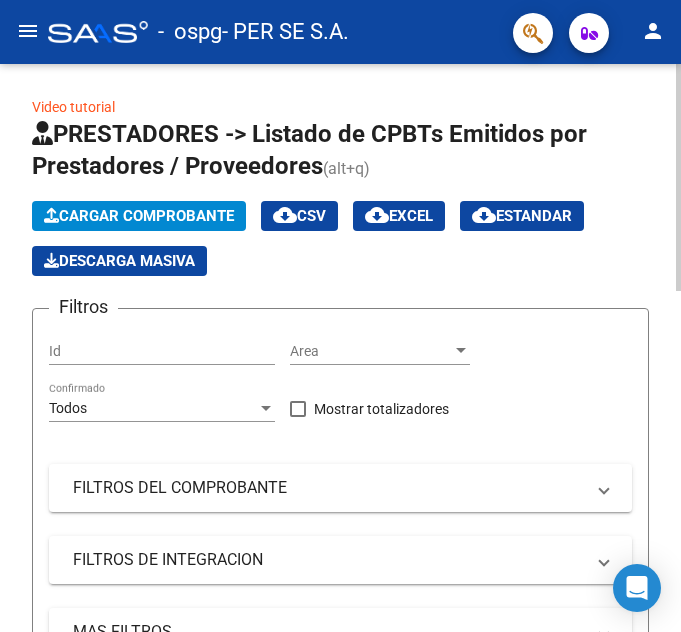 click on "Cargar Comprobante" 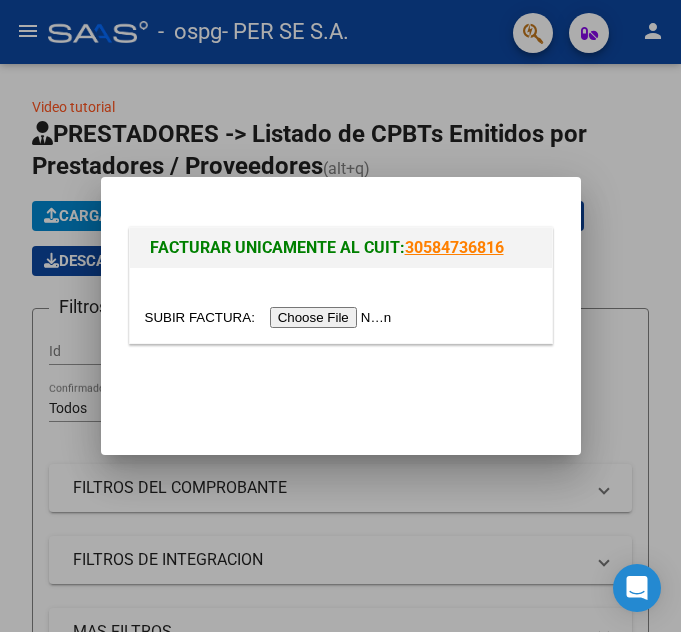click at bounding box center (271, 317) 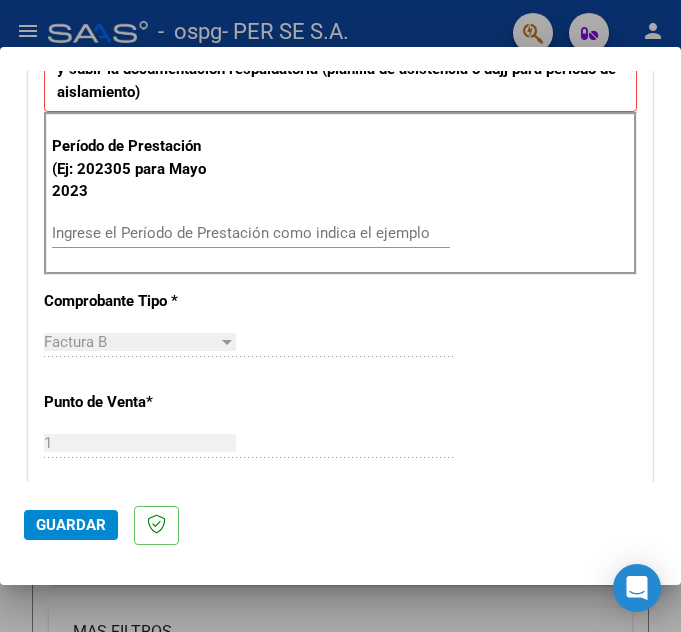scroll, scrollTop: 557, scrollLeft: 0, axis: vertical 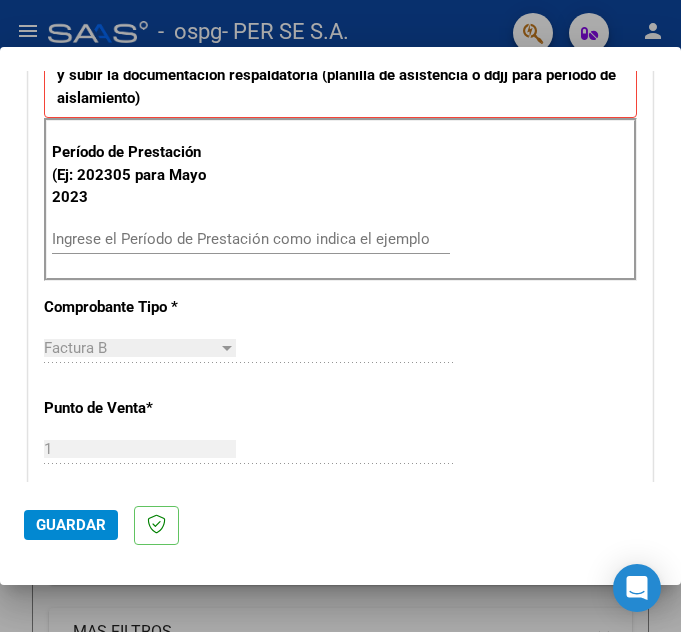 click on "Ingrese el Período de Prestación como indica el ejemplo" at bounding box center [251, 239] 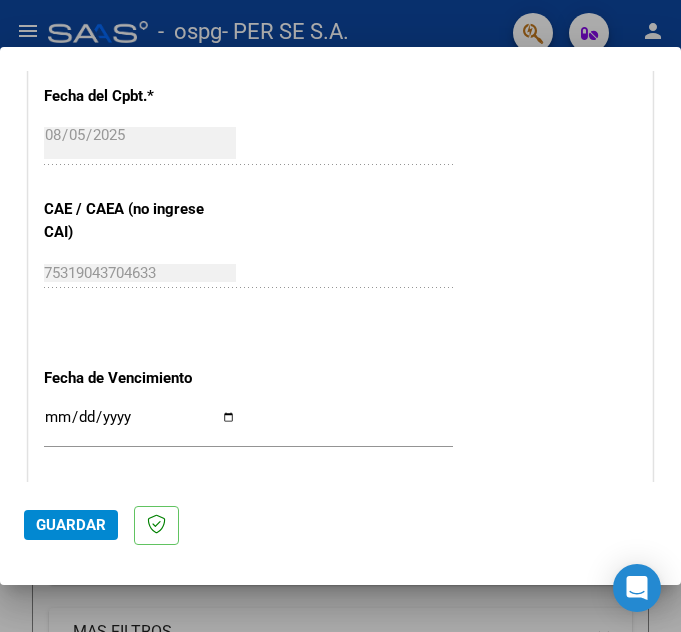 scroll, scrollTop: 1440, scrollLeft: 0, axis: vertical 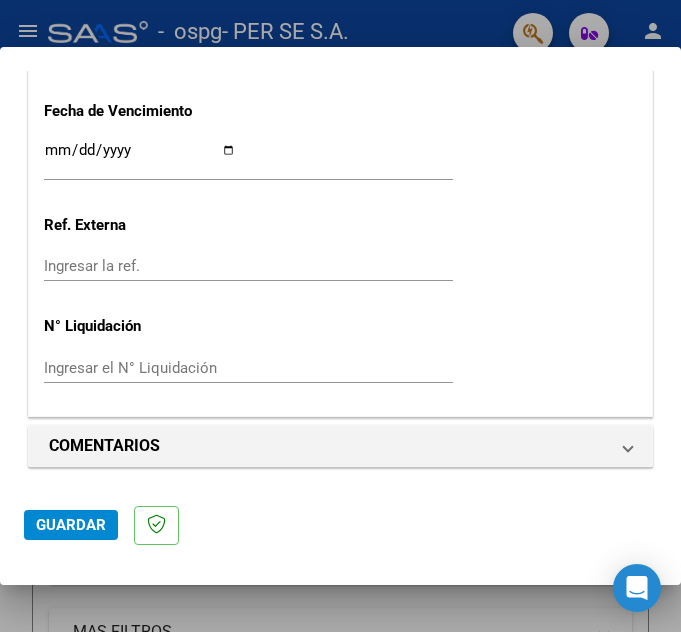 type on "202507" 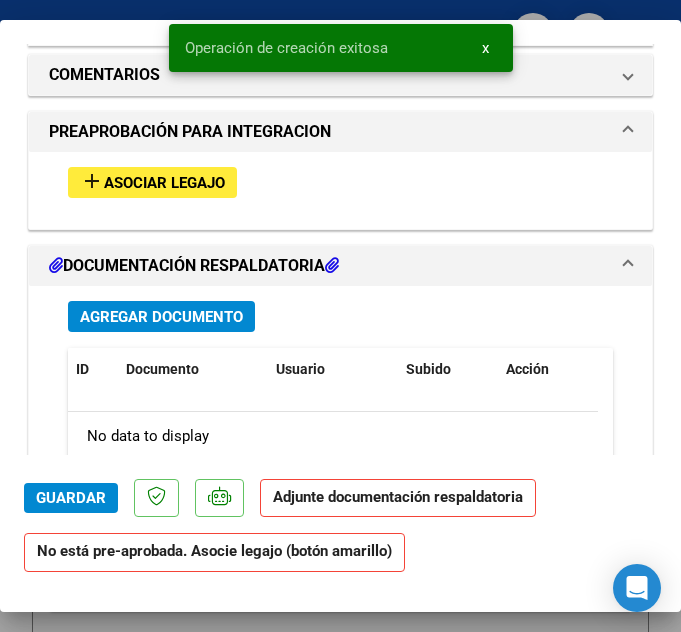 scroll, scrollTop: 1712, scrollLeft: 0, axis: vertical 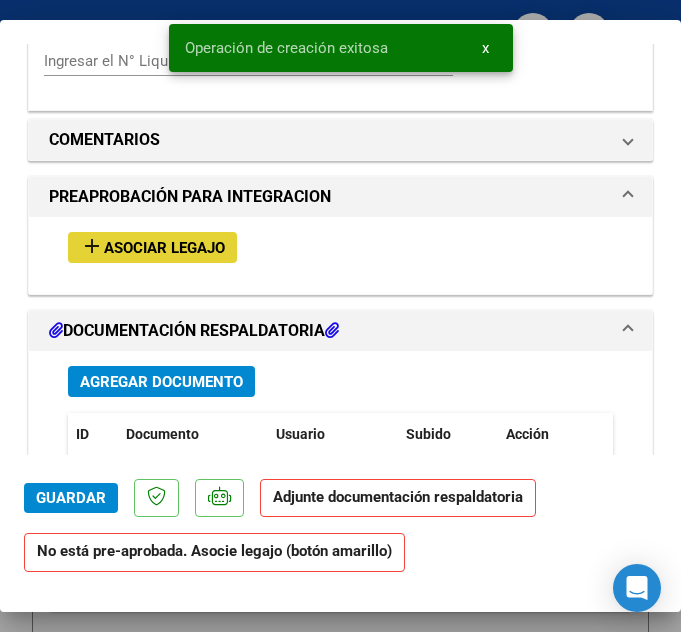 click on "add Asociar Legajo" at bounding box center (152, 247) 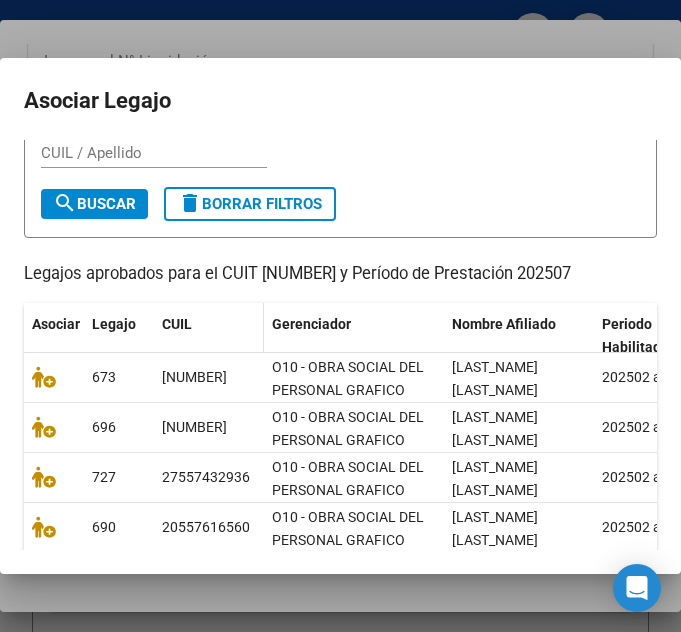 scroll, scrollTop: 100, scrollLeft: 0, axis: vertical 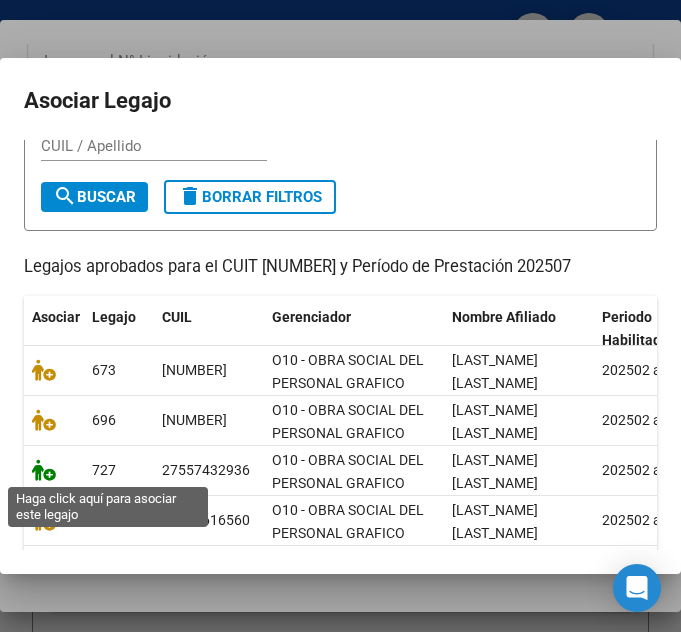 click 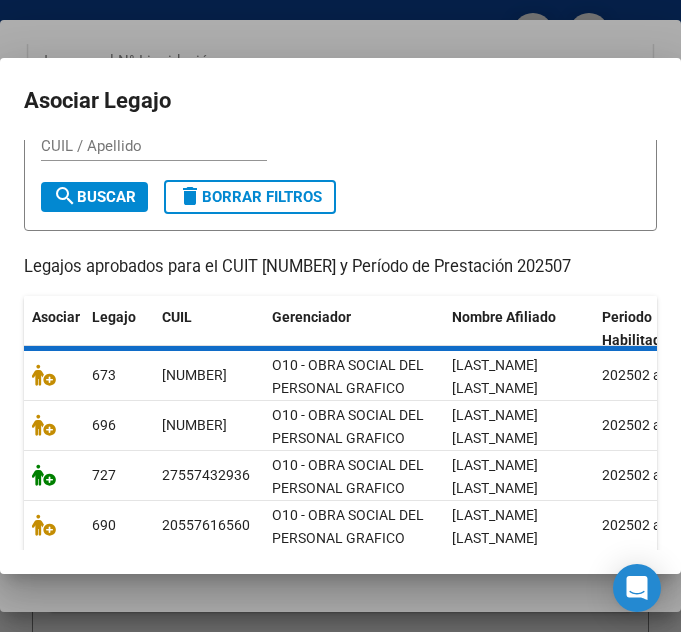 scroll, scrollTop: 1787, scrollLeft: 0, axis: vertical 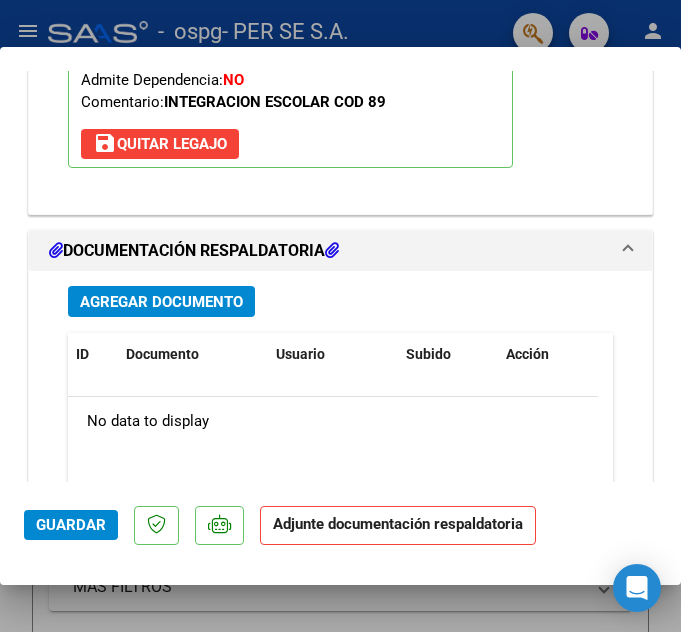 click on "Agregar Documento" at bounding box center (161, 301) 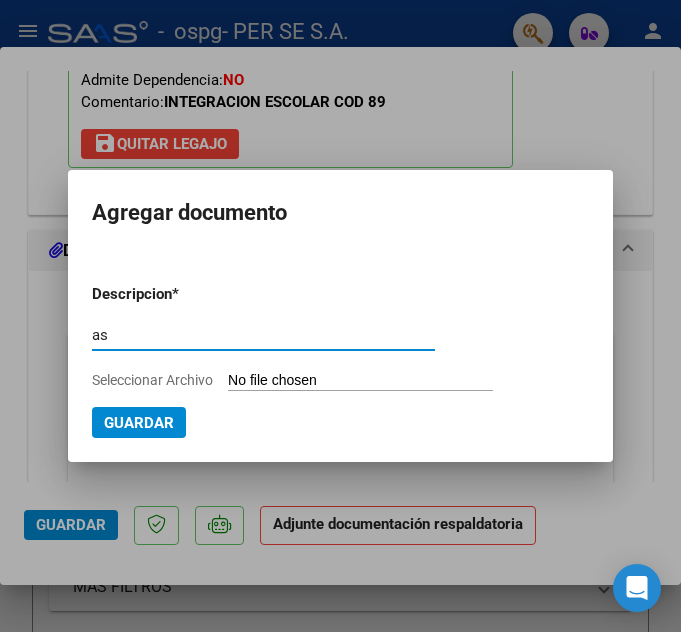 type on "a" 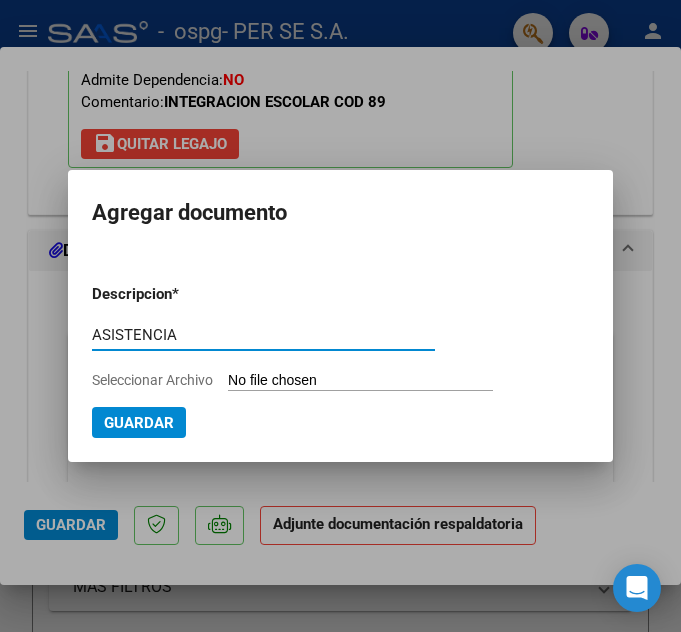 type on "ASISTENCIA" 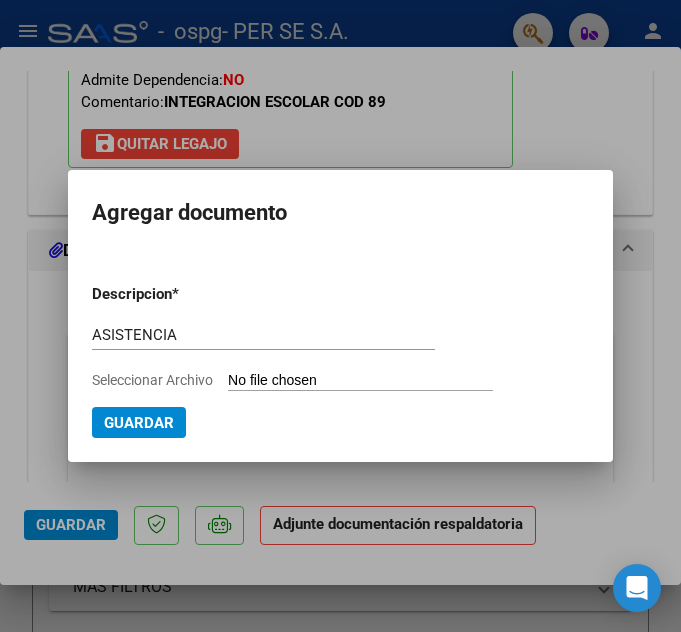 click on "Seleccionar Archivo" at bounding box center (360, 381) 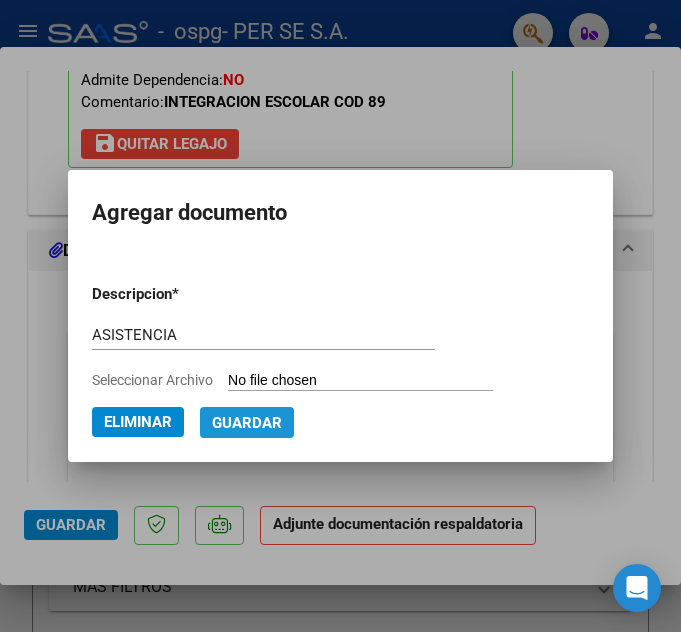 click on "Guardar" at bounding box center (247, 423) 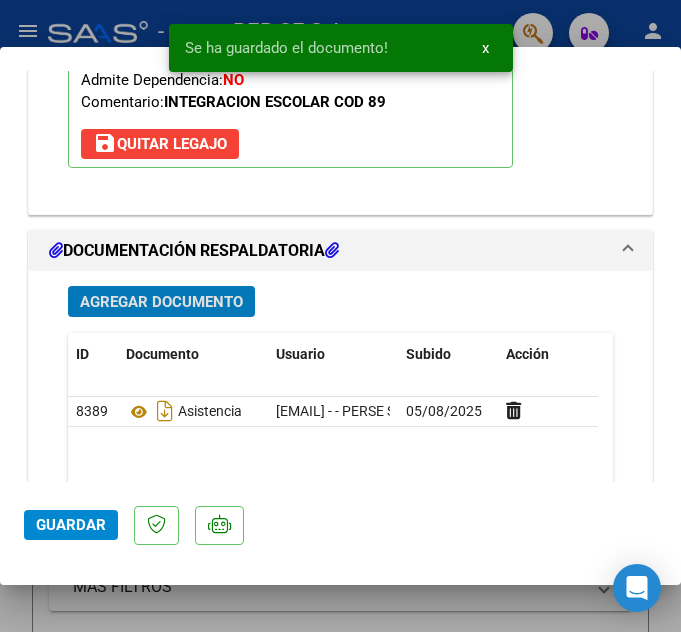 click on "Guardar" 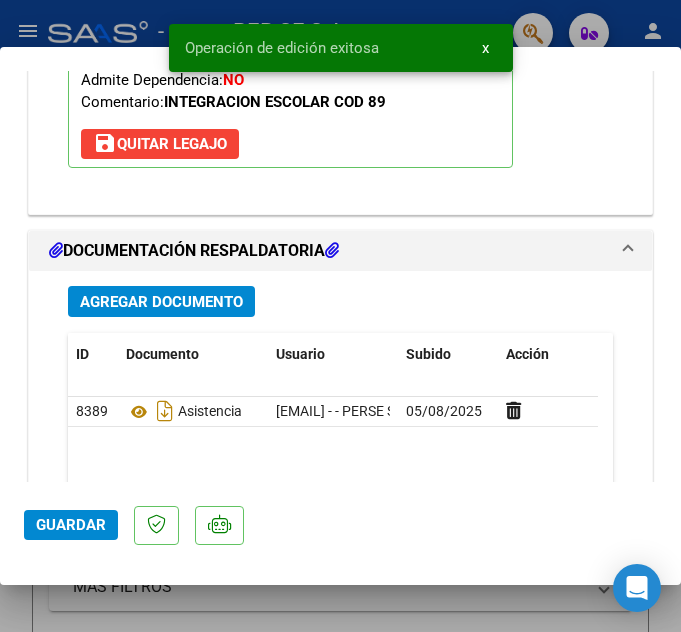 click at bounding box center (340, 316) 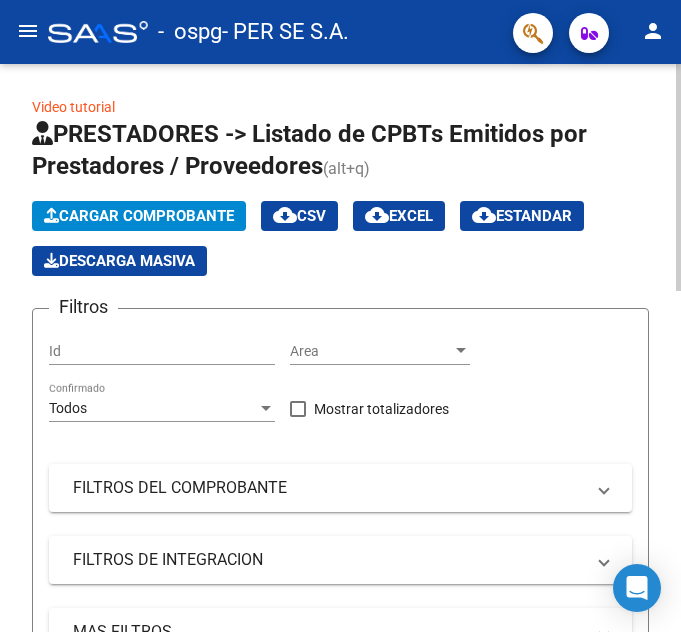 click on "Cargar Comprobante" 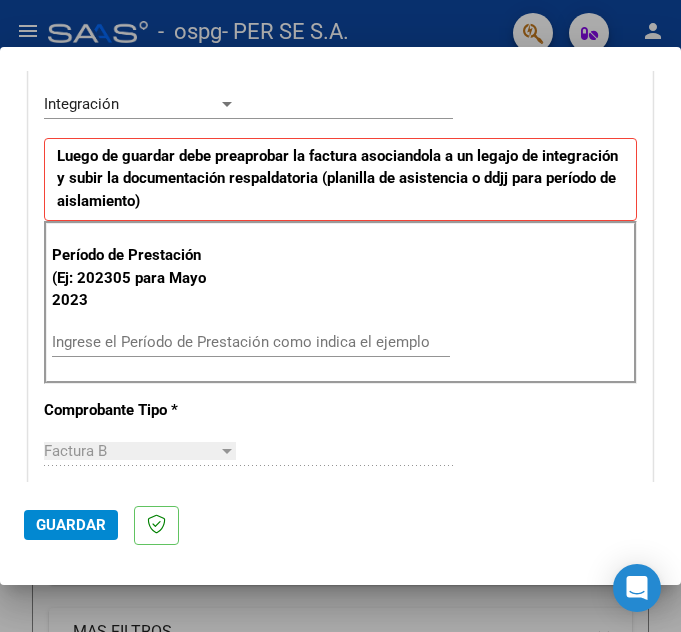 scroll, scrollTop: 433, scrollLeft: 0, axis: vertical 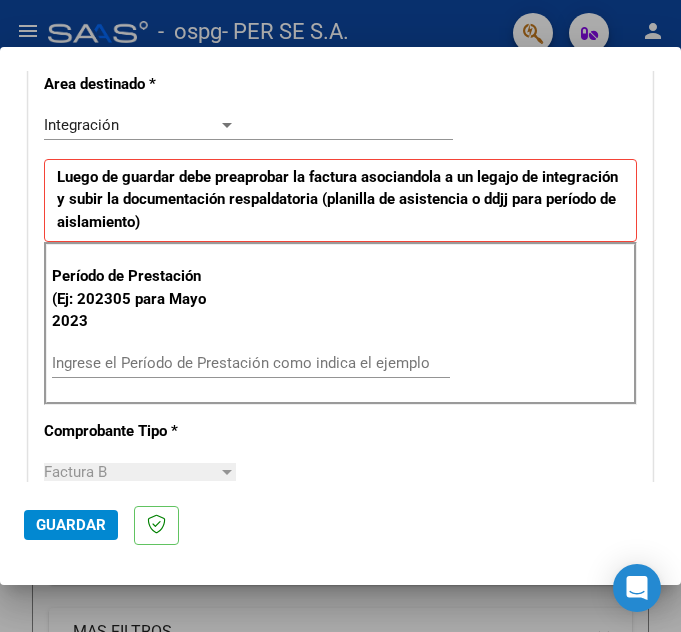 click on "Ingrese el Período de Prestación como indica el ejemplo" at bounding box center [145, 363] 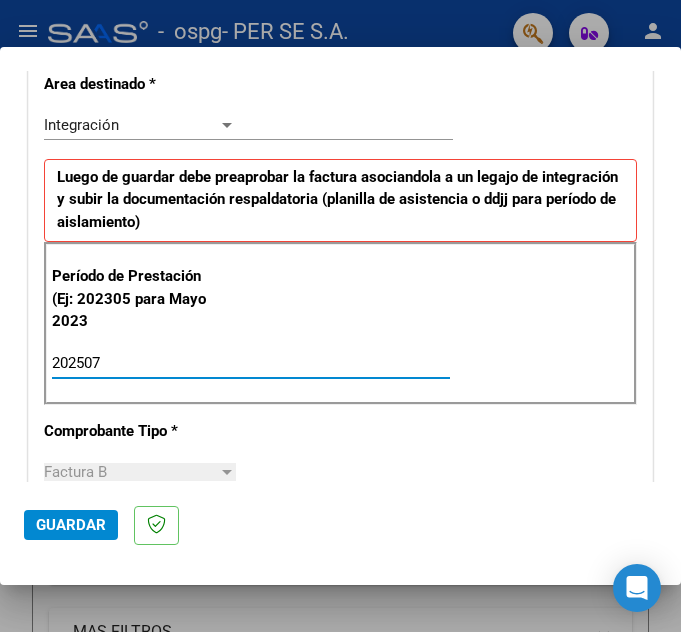 type on "202507" 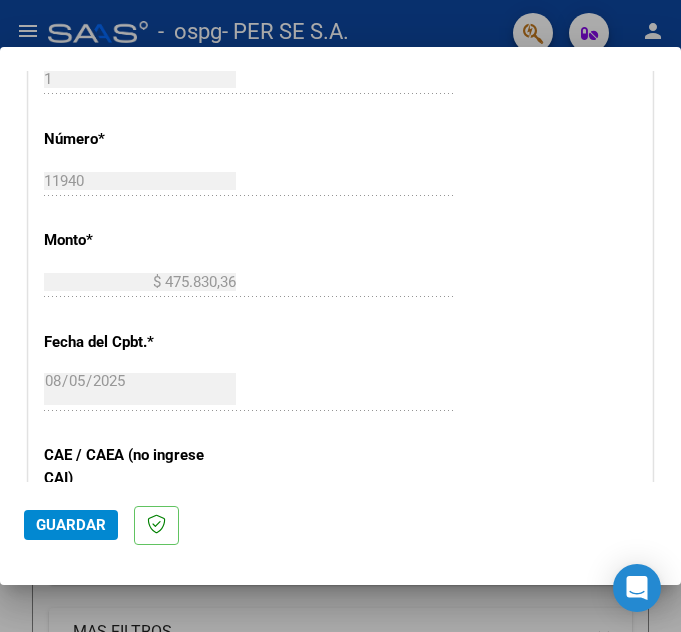 scroll, scrollTop: 1440, scrollLeft: 0, axis: vertical 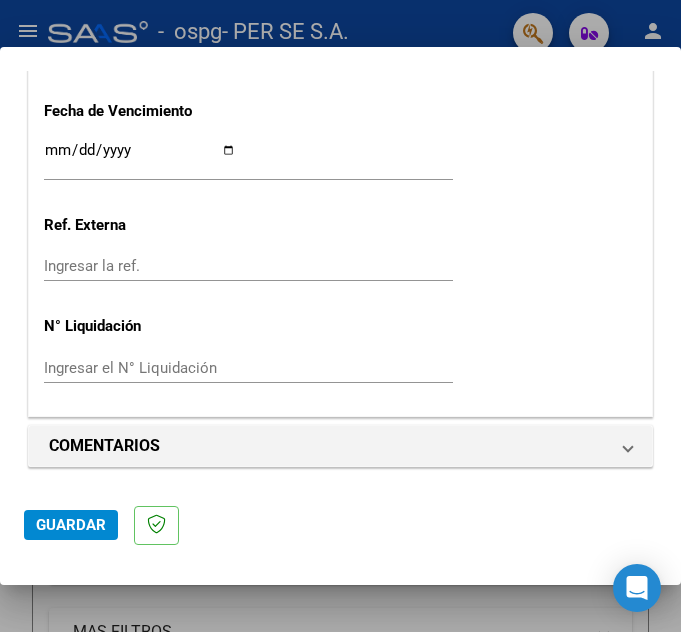 click on "Guardar" 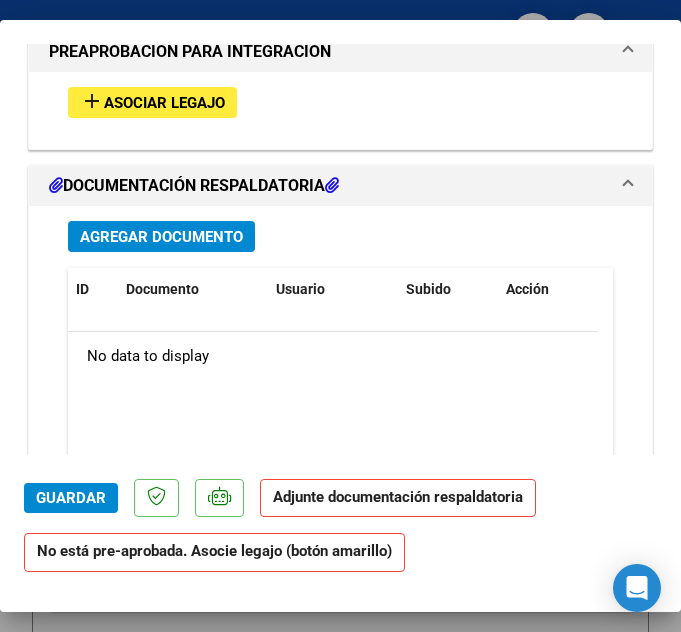 scroll, scrollTop: 1835, scrollLeft: 0, axis: vertical 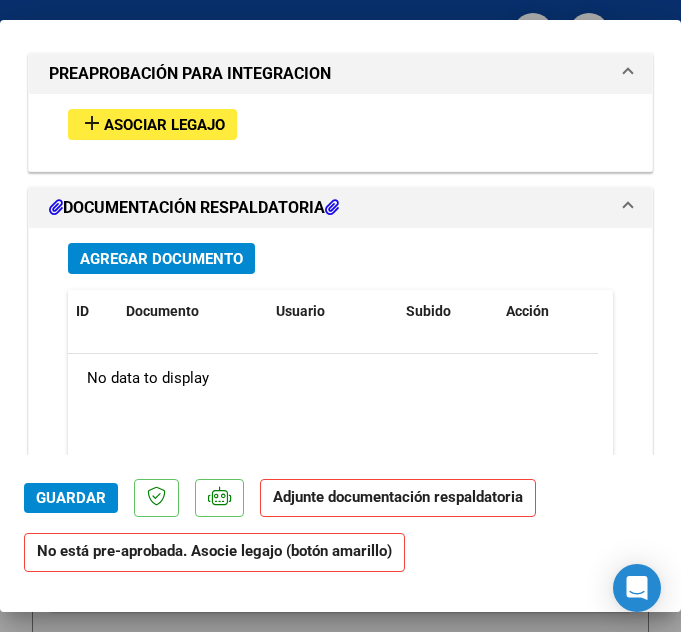 click on "add Asociar Legajo" at bounding box center (152, 124) 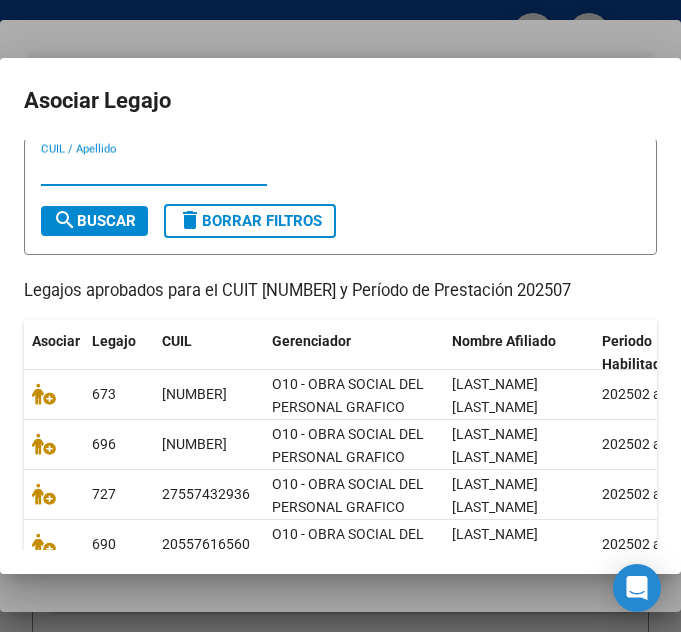 scroll, scrollTop: 97, scrollLeft: 0, axis: vertical 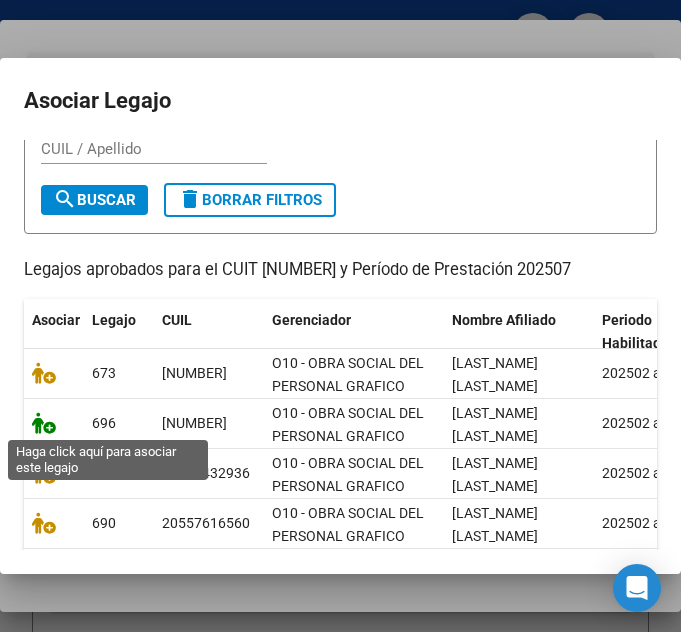 click 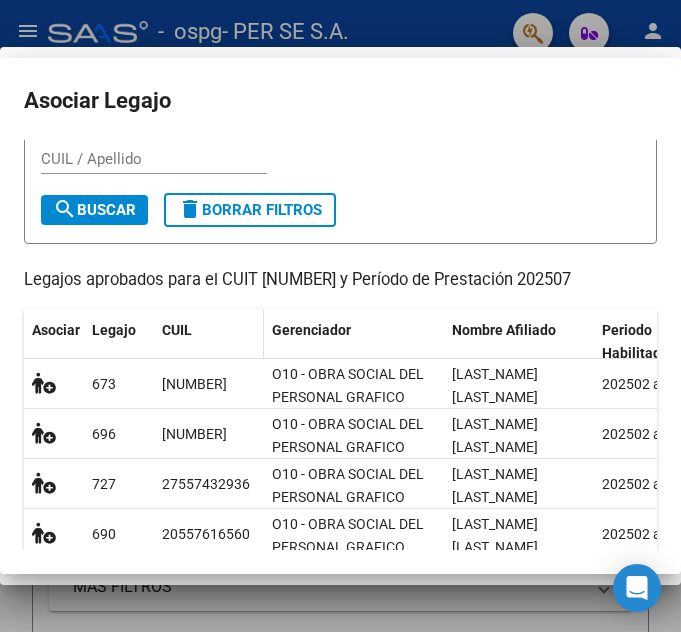 scroll, scrollTop: 1910, scrollLeft: 0, axis: vertical 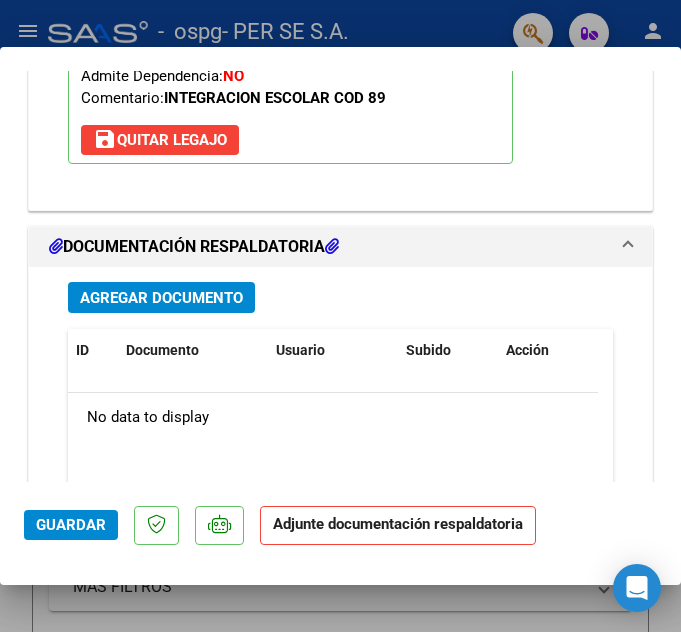 click on "Agregar Documento" at bounding box center [161, 298] 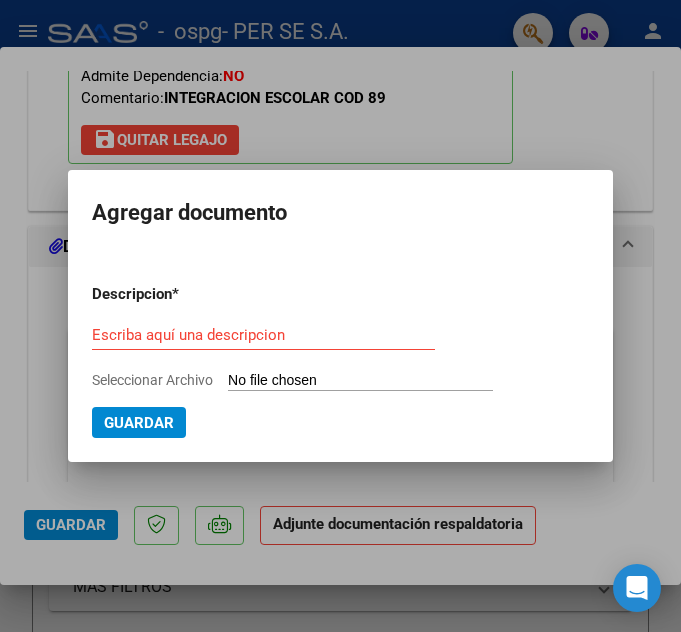 click on "Escriba aquí una descripcion" at bounding box center [263, 335] 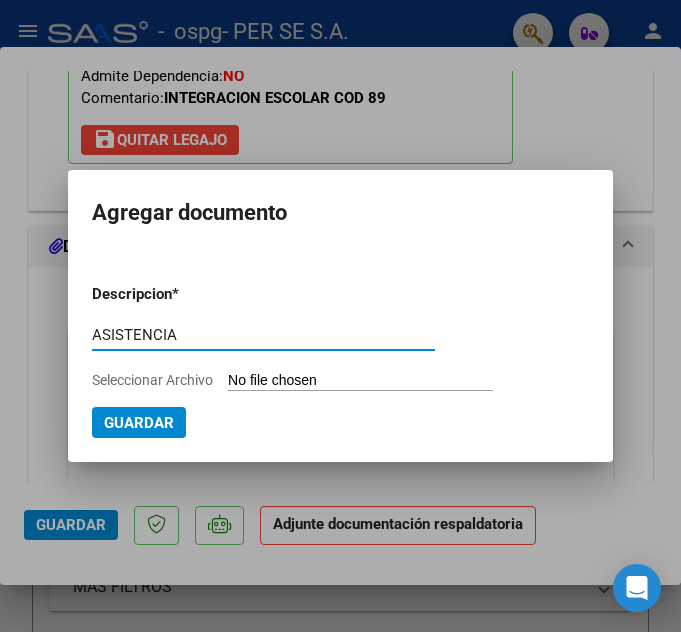 type on "ASISTENCIA" 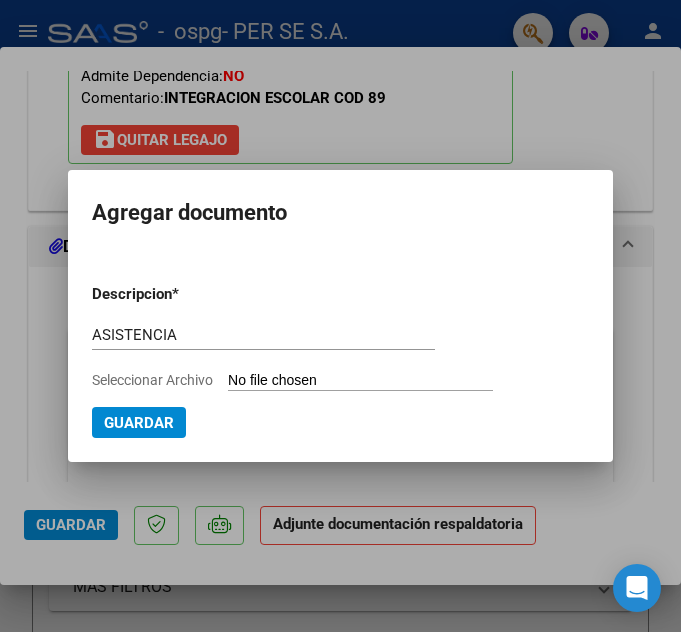 type on "C:\fakepath\[LAST_NAME] [LAST_NAME] 072025 (1).pdf" 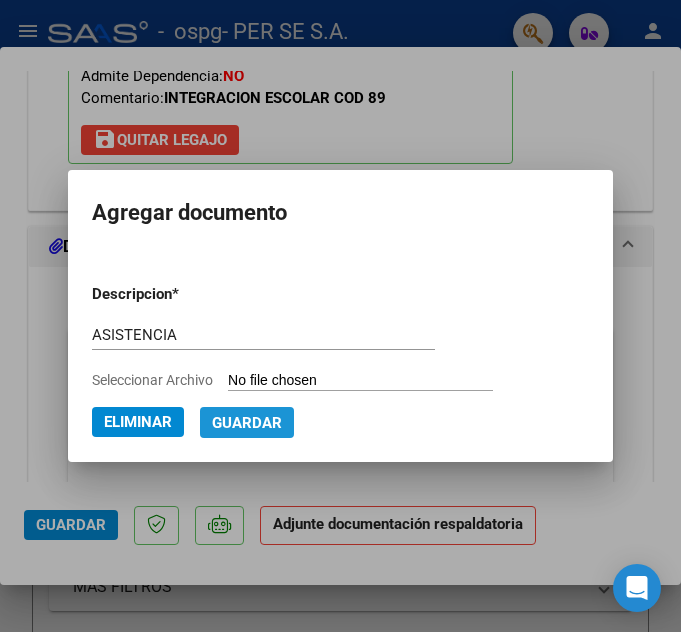 click on "Guardar" at bounding box center [247, 423] 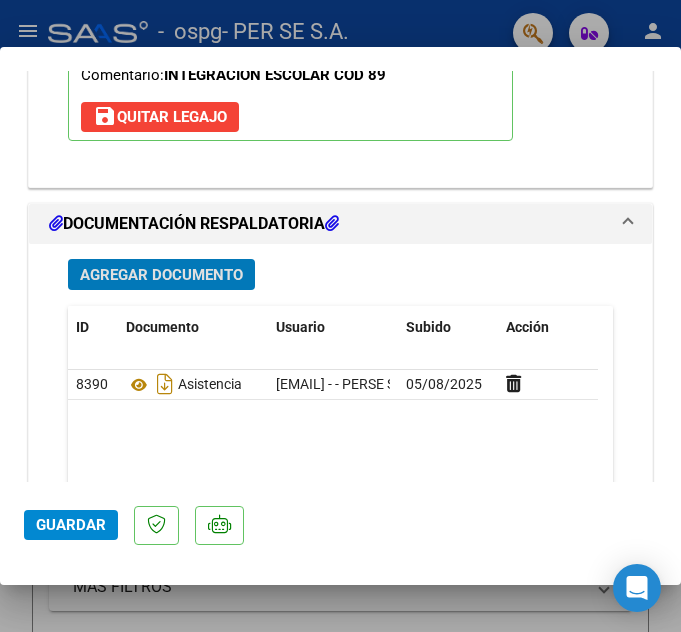 scroll, scrollTop: 2193, scrollLeft: 0, axis: vertical 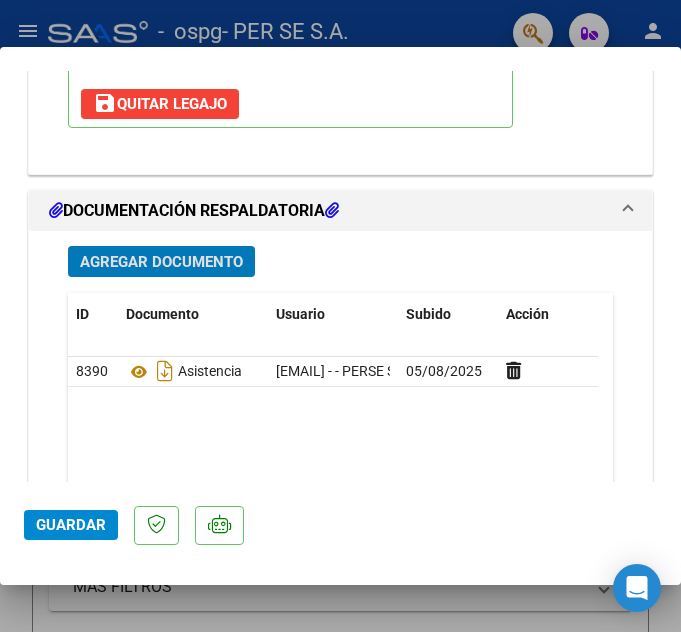 click on "Guardar" 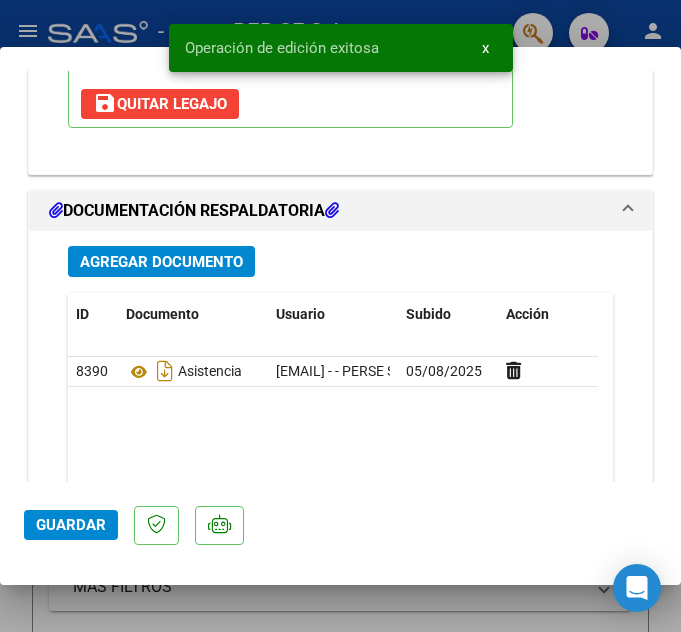 click at bounding box center (340, 316) 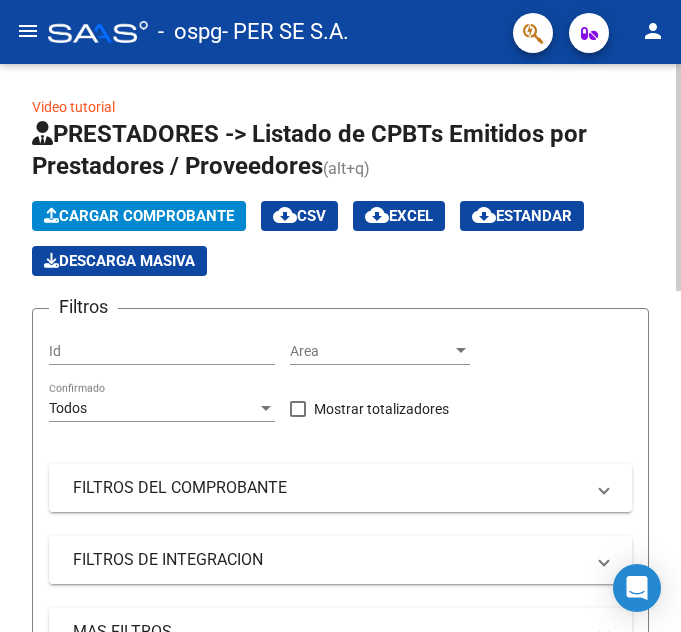 click 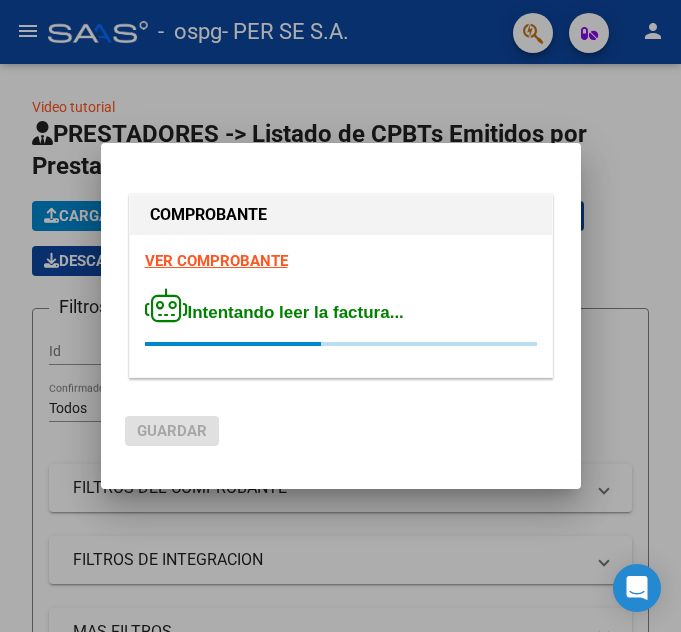click on "VER COMPROBANTE" at bounding box center [216, 261] 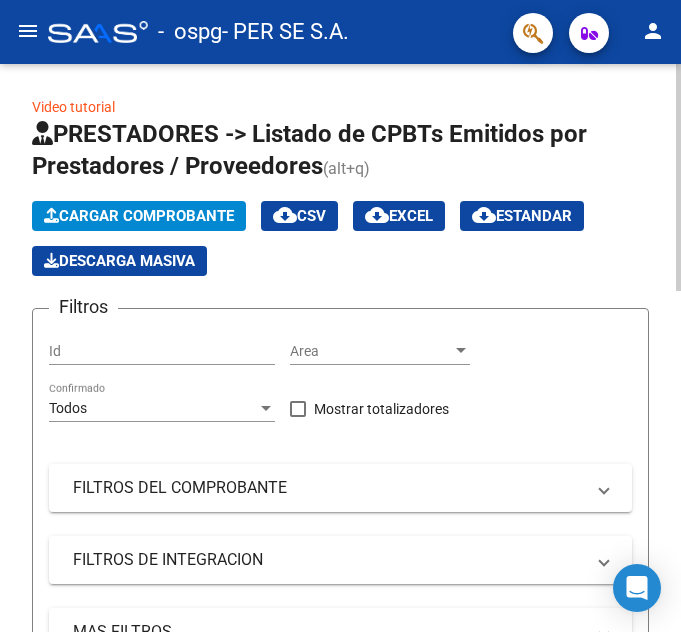 click on "Cargar Comprobante" 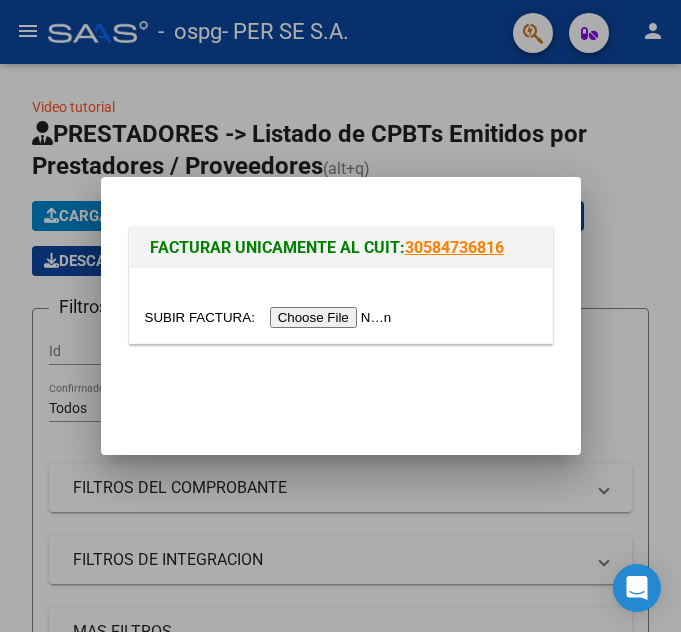 click at bounding box center [340, 316] 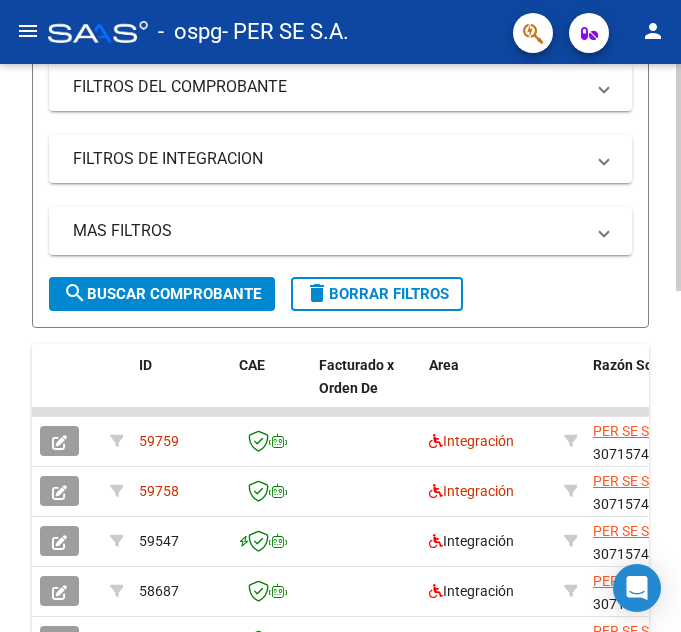 scroll, scrollTop: 0, scrollLeft: 0, axis: both 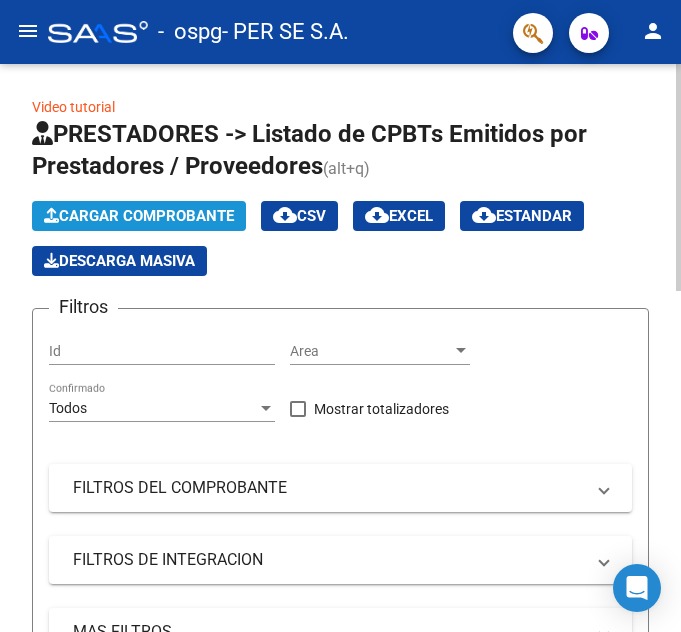 click on "Cargar Comprobante" 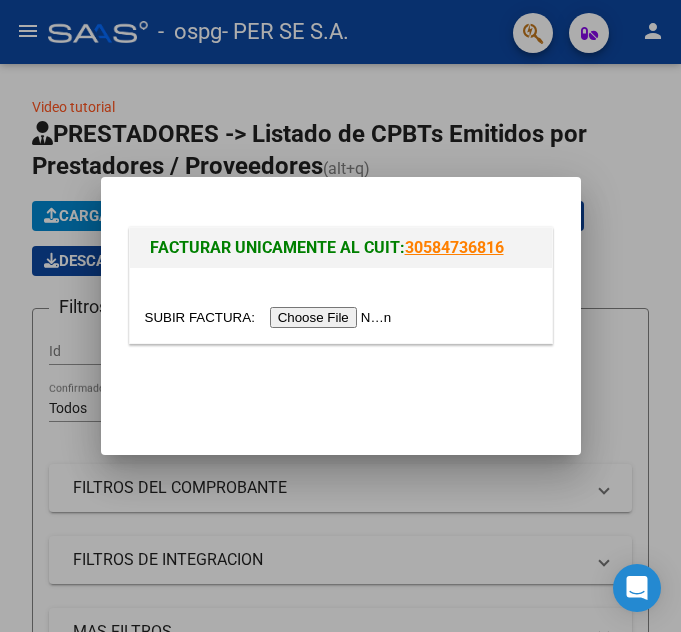 click at bounding box center [271, 317] 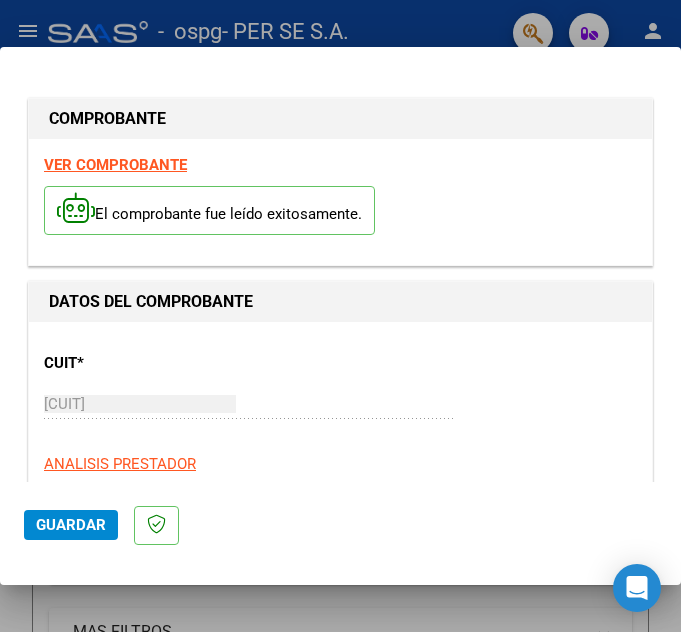 click on "DATOS DEL COMPROBANTE CUIT  *   [CUIT] Ingresar CUIT  ANALISIS PRESTADOR  Area destinado * Integración Seleccionar Area Luego de guardar debe preaprobar la factura asociandola a un legajo de integración y subir la documentación respaldatoria (planilla de asistencia o ddjj para período de aislamiento)  Período de Prestación (Ej: 202305 para Mayo 2023    Ingrese el Período de Prestación como indica el ejemplo   Comprobante Tipo * Factura B Seleccionar Tipo Punto de Venta  *   1 Ingresar el Nro.  Número  *   11955 Ingresar el Nro.  Monto  *   $ 475.830,36 Ingresar el monto  Fecha del Cpbt.  *   [DATE] Ingresar la fecha  CAE / CAEA (no ingrese CAI)    [CAE] Ingresar el CAE o CAEA (no ingrese CAI)  Fecha de Vencimiento    Ingresar la fecha  Ref. Externa    Ingresar la ref.  N° Liquidación    Ingresar el N° Liquidación" at bounding box center [340, 1069] 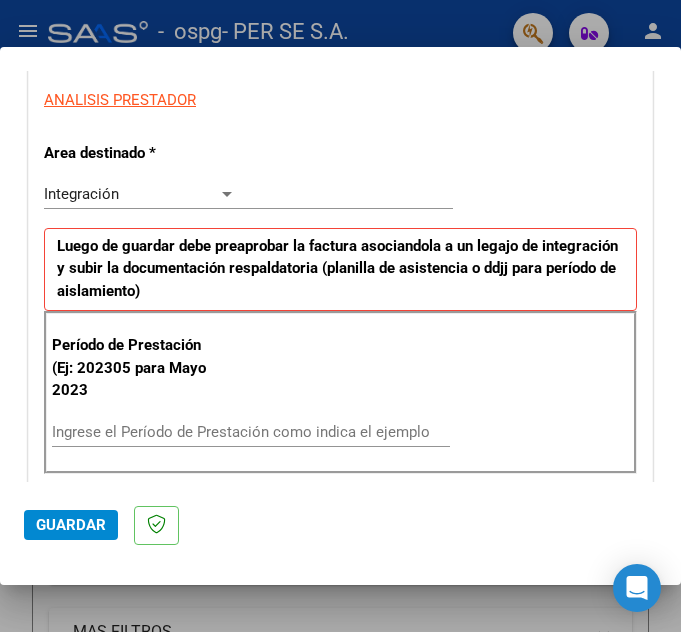 scroll, scrollTop: 365, scrollLeft: 0, axis: vertical 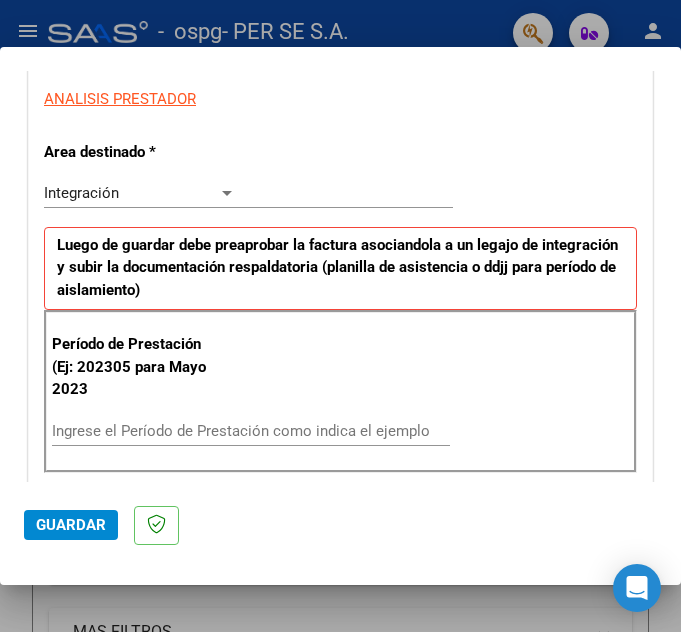 click on "Ingrese el Período de Prestación como indica el ejemplo" at bounding box center (251, 431) 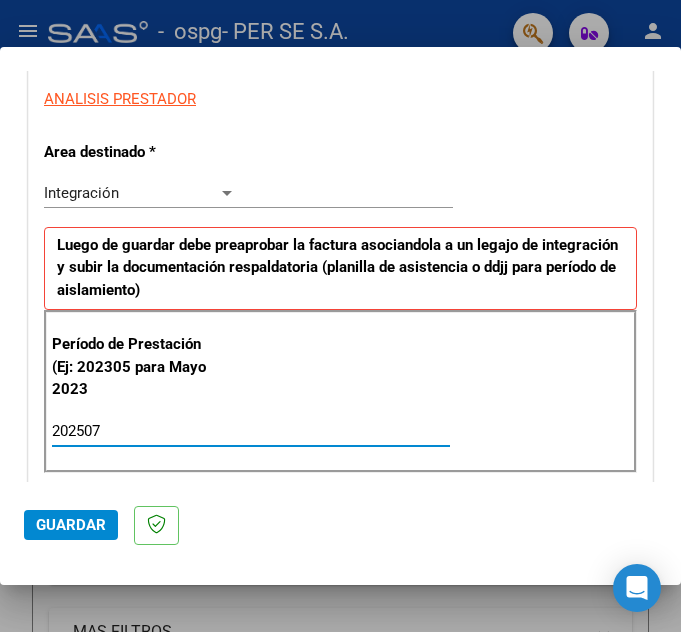 type on "202507" 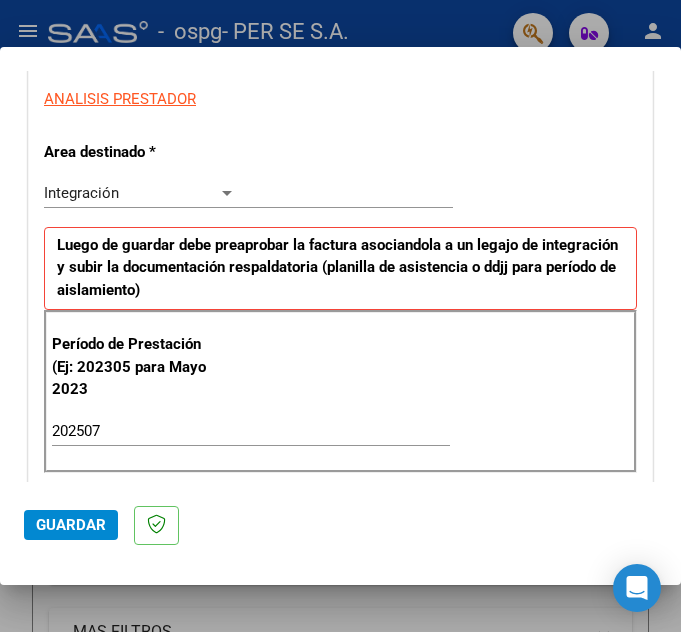 scroll, scrollTop: 1440, scrollLeft: 0, axis: vertical 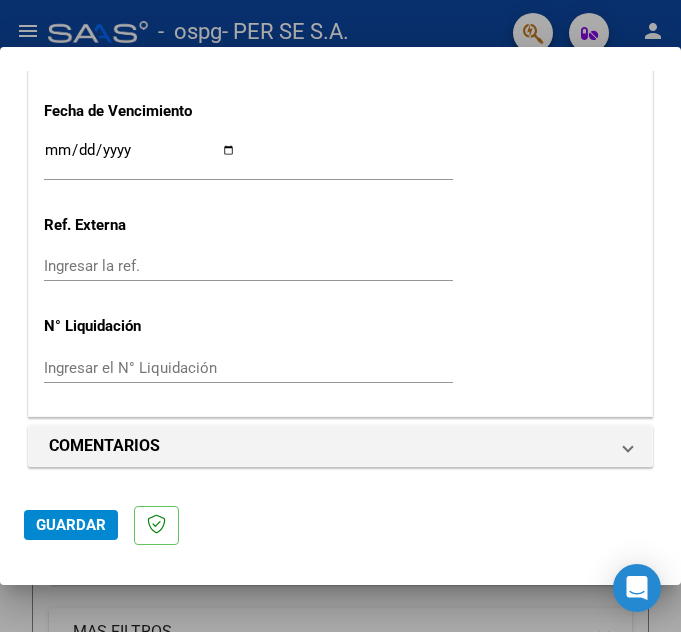 click on "Guardar" 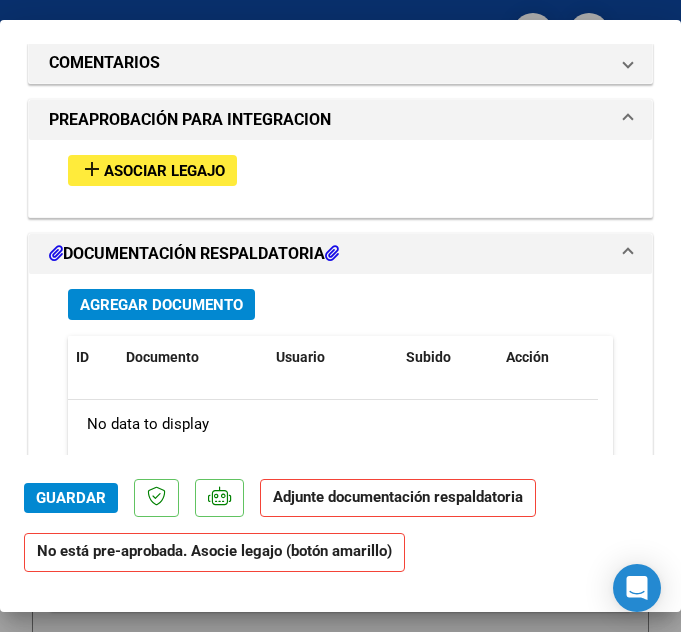 scroll, scrollTop: 1698, scrollLeft: 0, axis: vertical 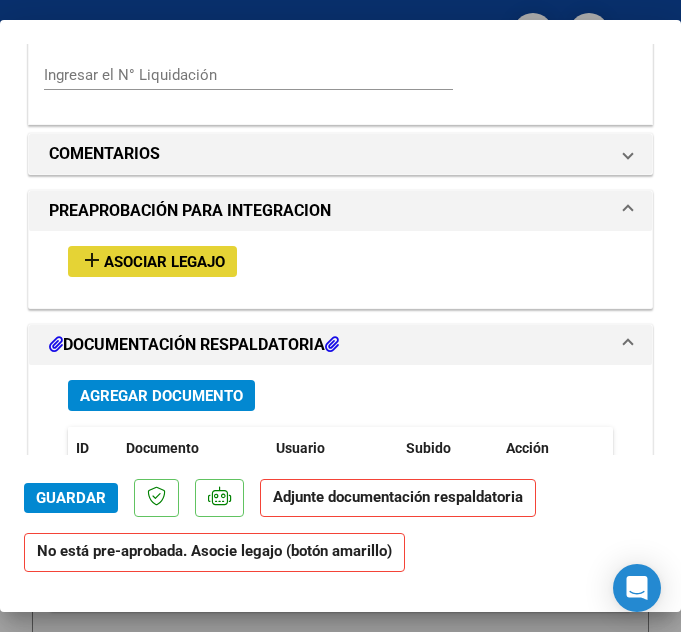 click on "add Asociar Legajo" at bounding box center (152, 261) 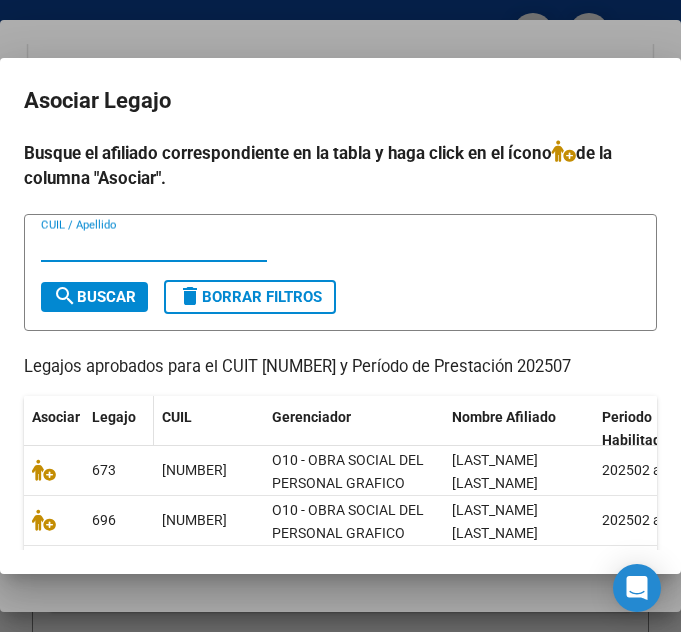scroll, scrollTop: 187, scrollLeft: 0, axis: vertical 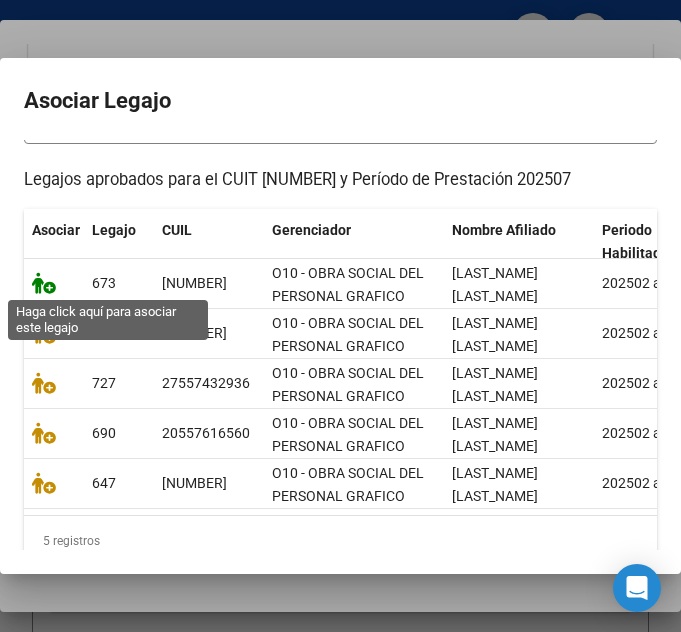 click 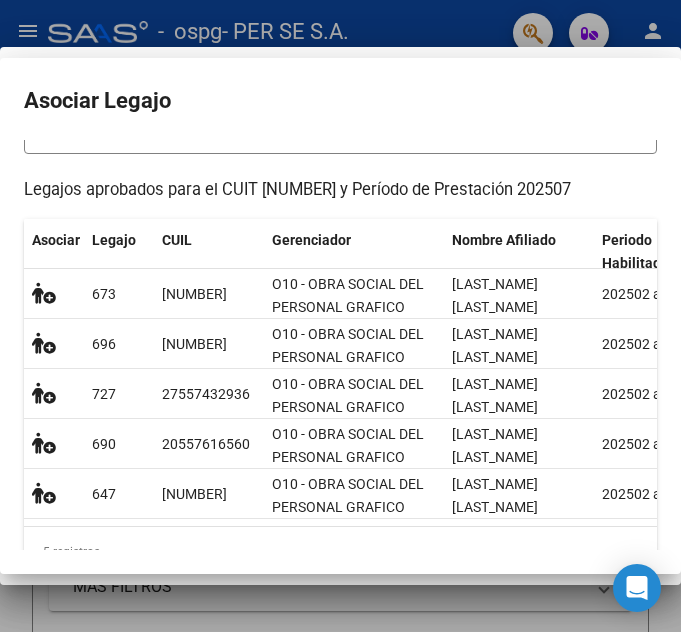 scroll, scrollTop: 1773, scrollLeft: 0, axis: vertical 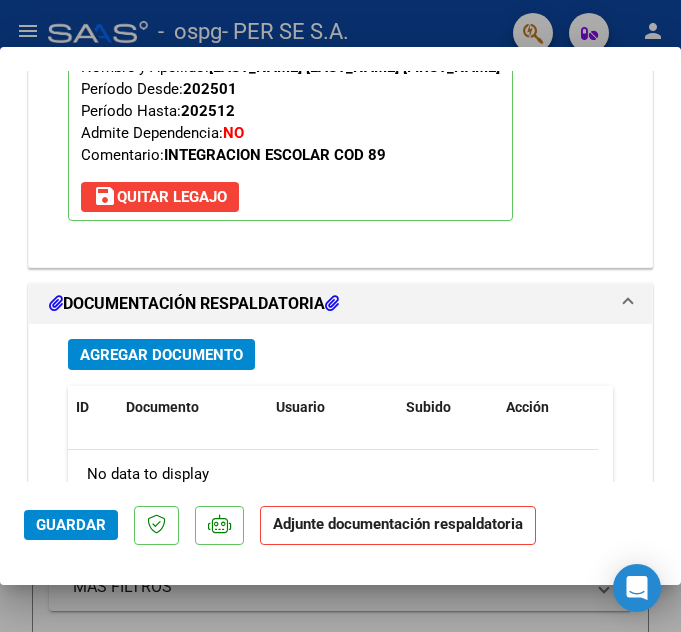 click on "Agregar Documento" at bounding box center [161, 355] 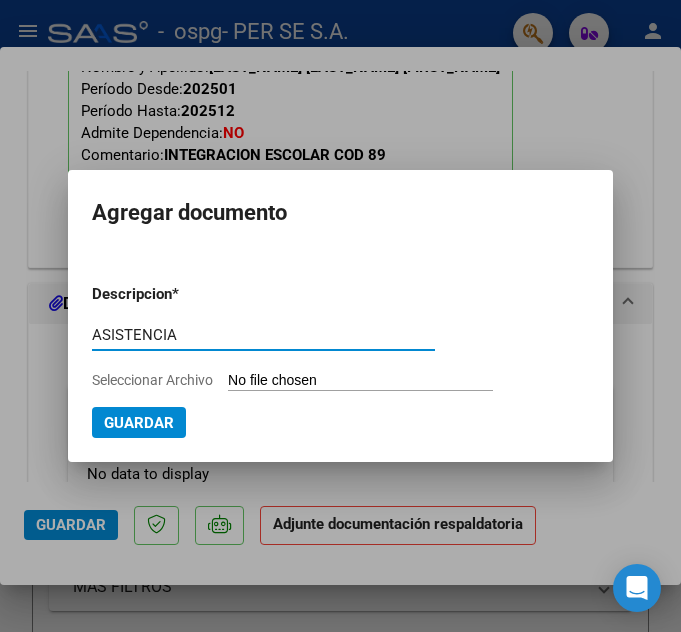 type on "ASISTENCIA" 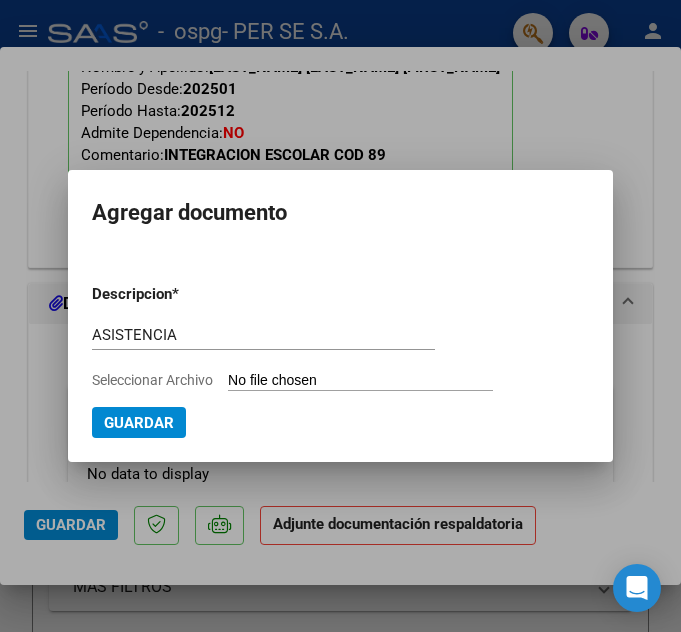 type on "C:\fakepath\[NAME] [DATE] (1).pdf" 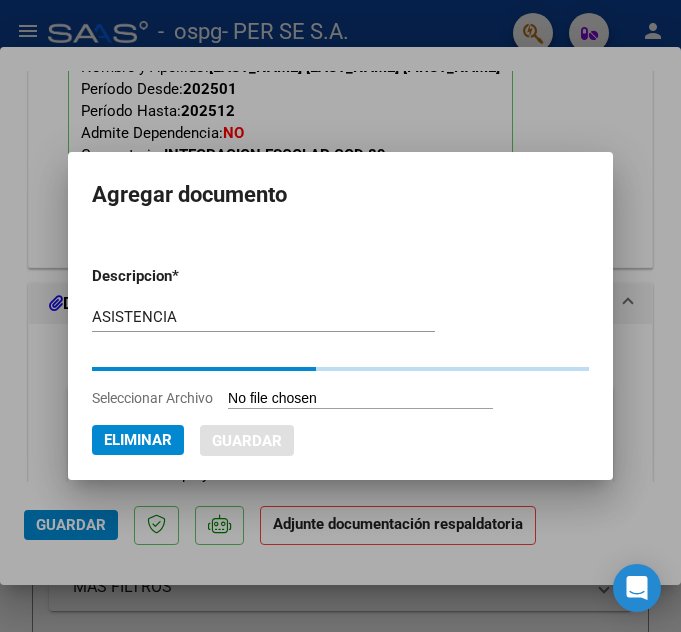 click on "Descripcion  *   ASISTENCIA Escriba aquí una descripcion  Seleccionar Archivo Eliminar Guardar" at bounding box center (340, 353) 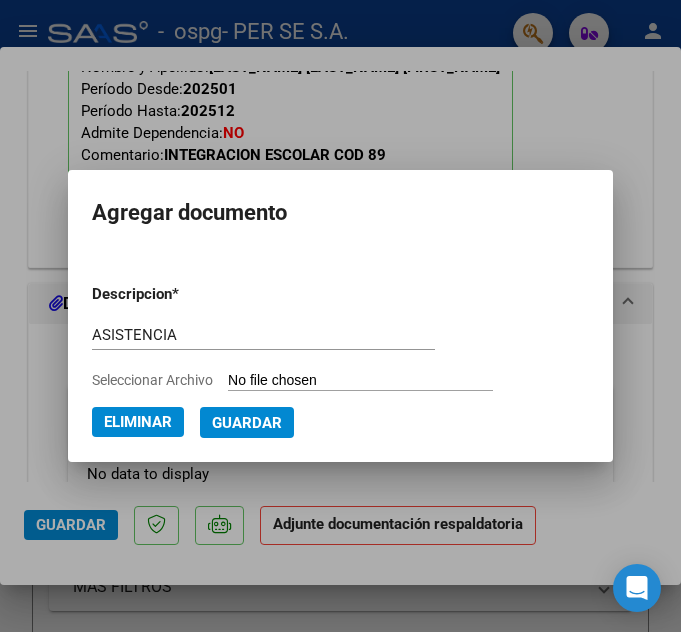 click on "Guardar" at bounding box center [247, 423] 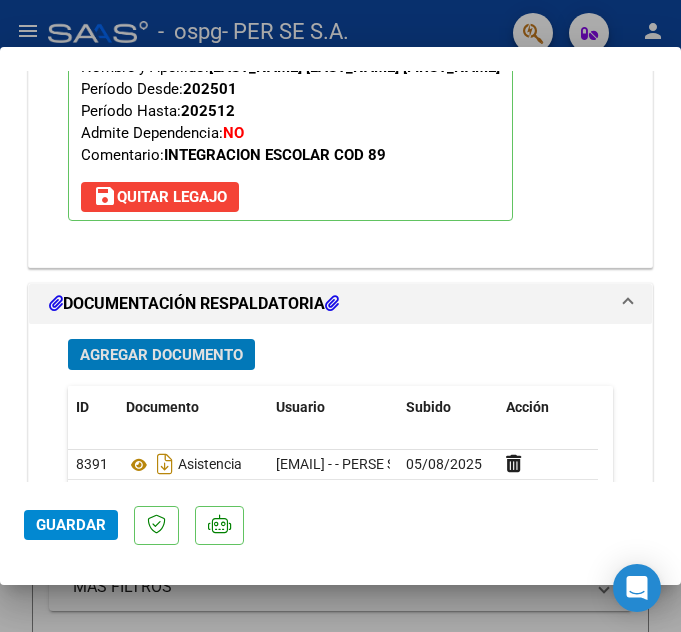 click on "Guardar" 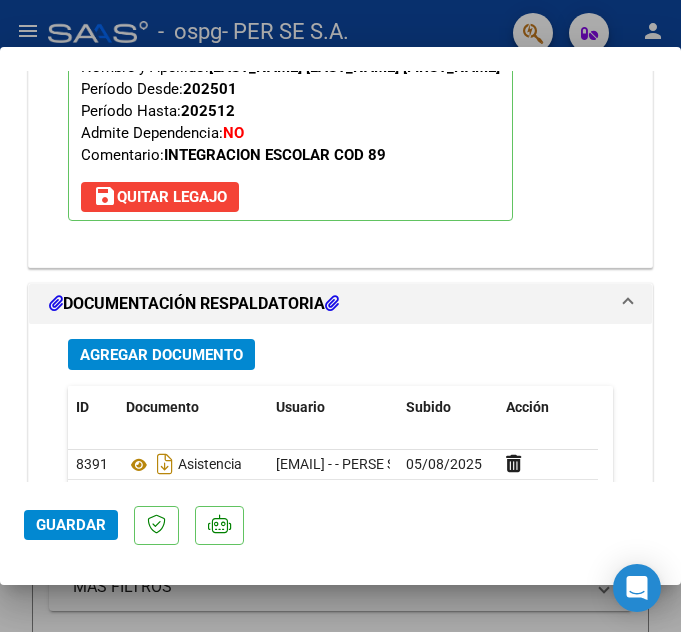 click on "Guardar" 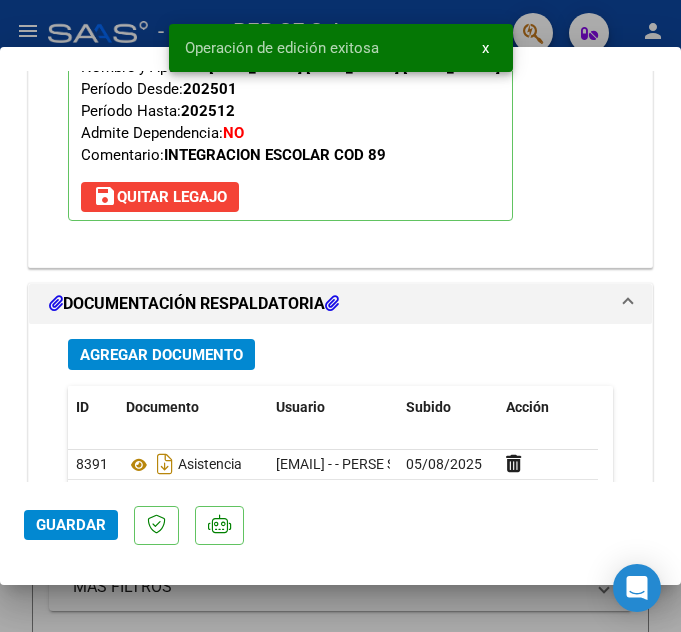 click at bounding box center (340, 316) 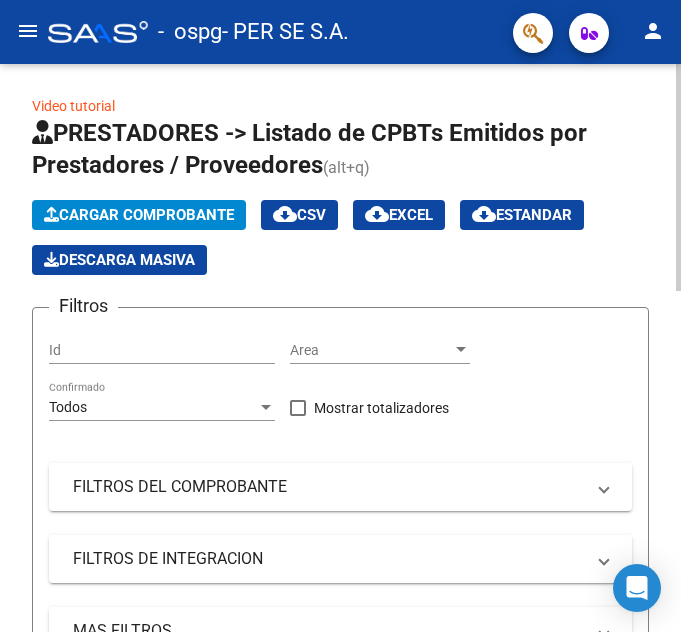 scroll, scrollTop: 0, scrollLeft: 0, axis: both 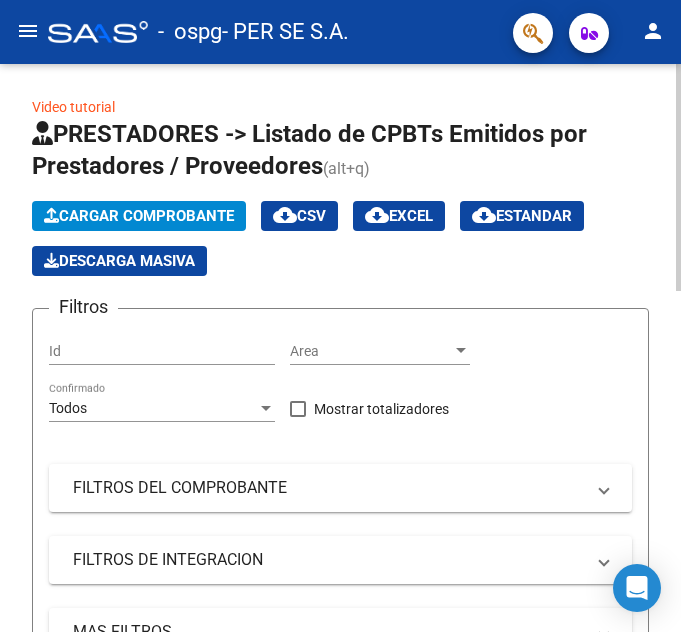 click on "Cargar Comprobante" 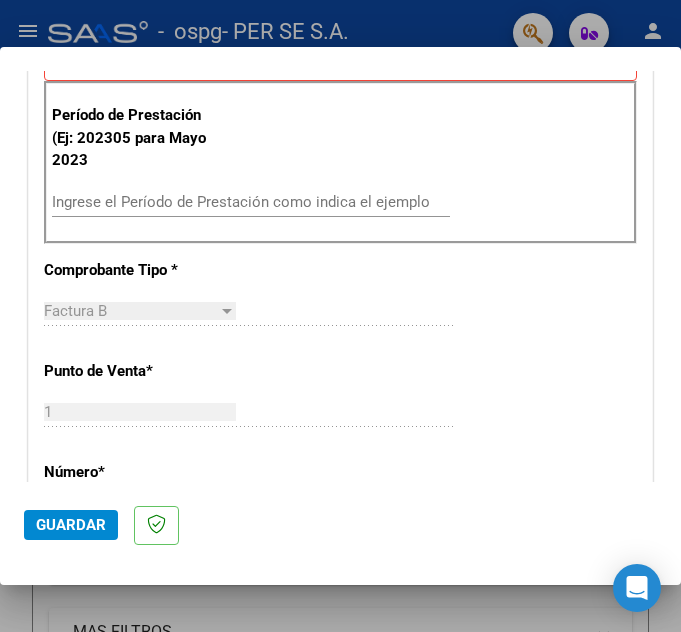 scroll, scrollTop: 557, scrollLeft: 0, axis: vertical 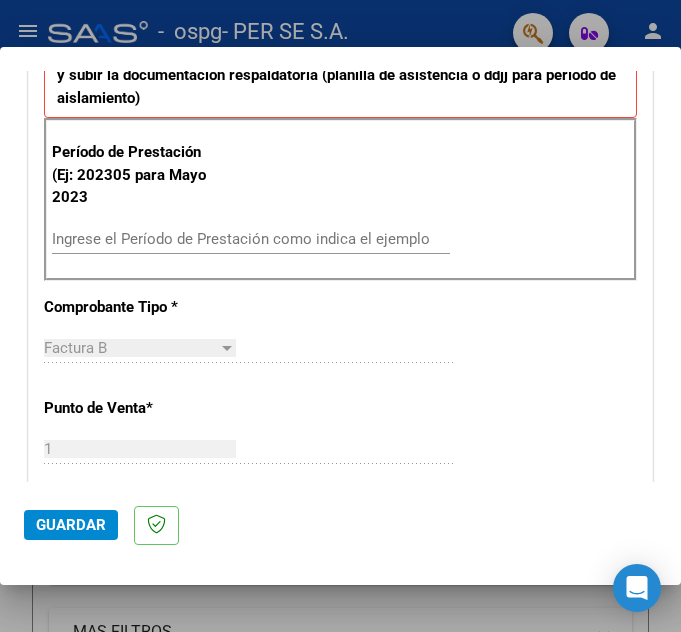 click on "Ingrese el Período de Prestación como indica el ejemplo" at bounding box center (251, 239) 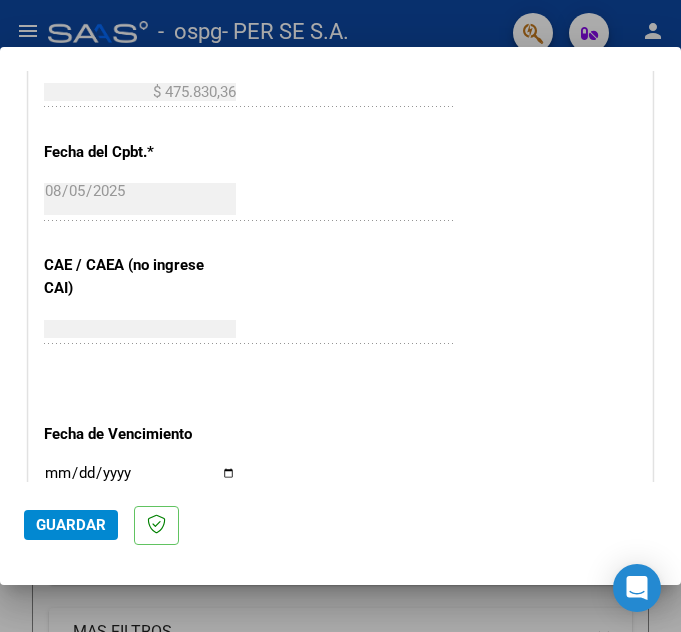 scroll, scrollTop: 1440, scrollLeft: 0, axis: vertical 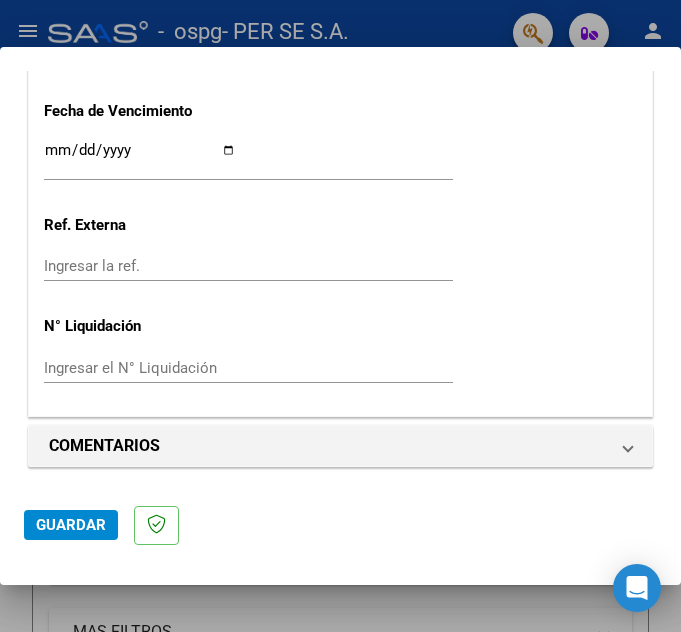 type on "202507" 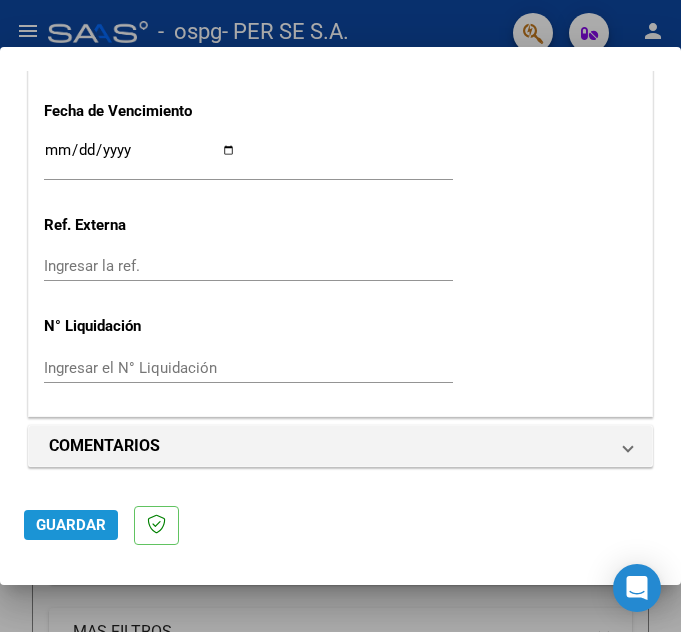 click on "Guardar" 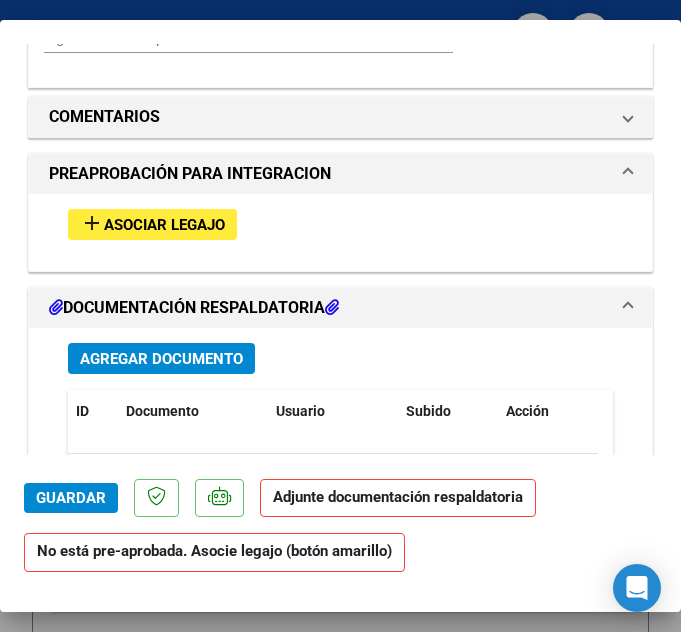 scroll, scrollTop: 1872, scrollLeft: 0, axis: vertical 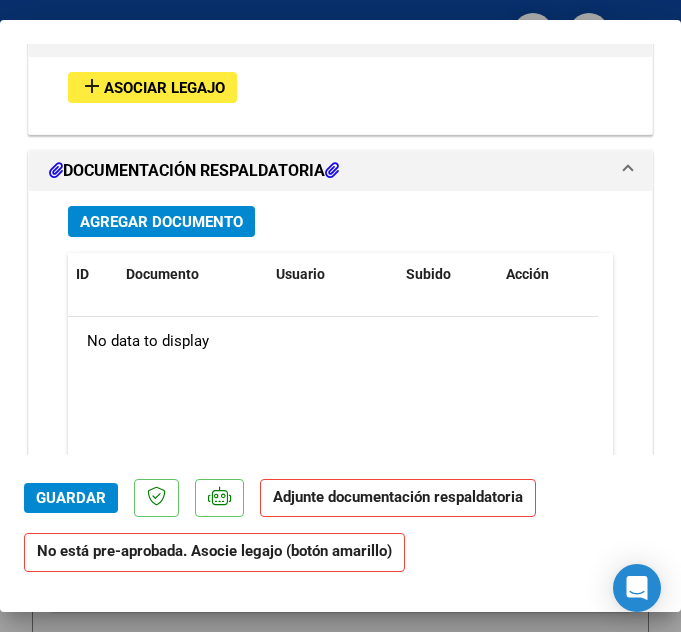 click on "add Asociar Legajo" at bounding box center (152, 87) 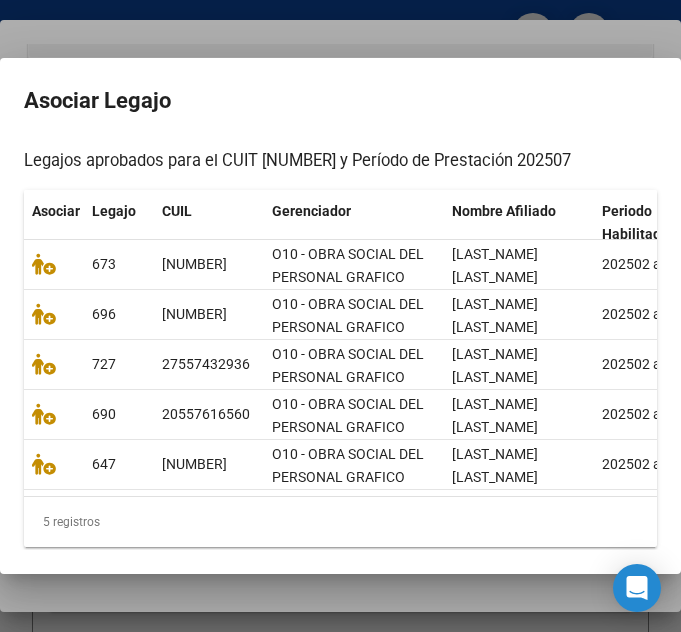 scroll, scrollTop: 223, scrollLeft: 0, axis: vertical 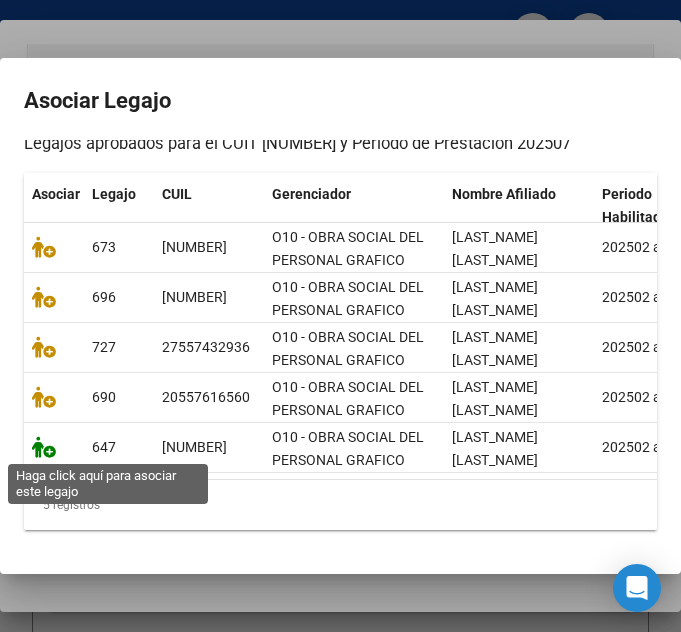 click 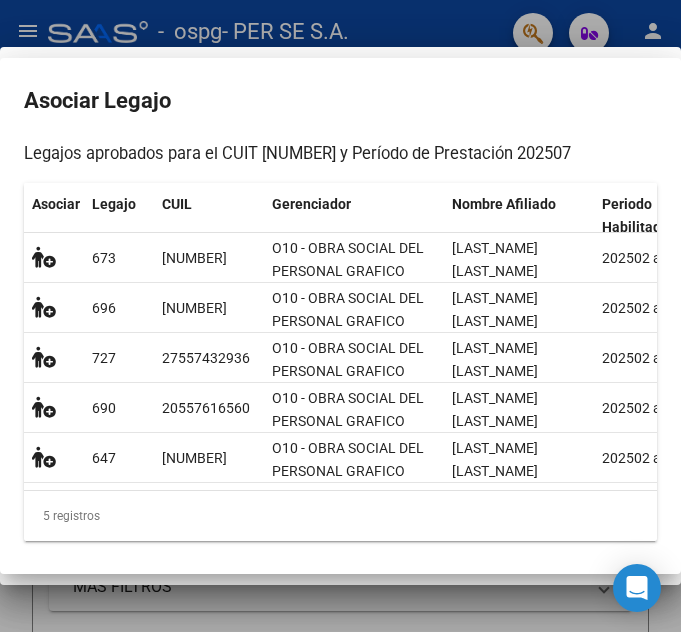 scroll, scrollTop: 1947, scrollLeft: 0, axis: vertical 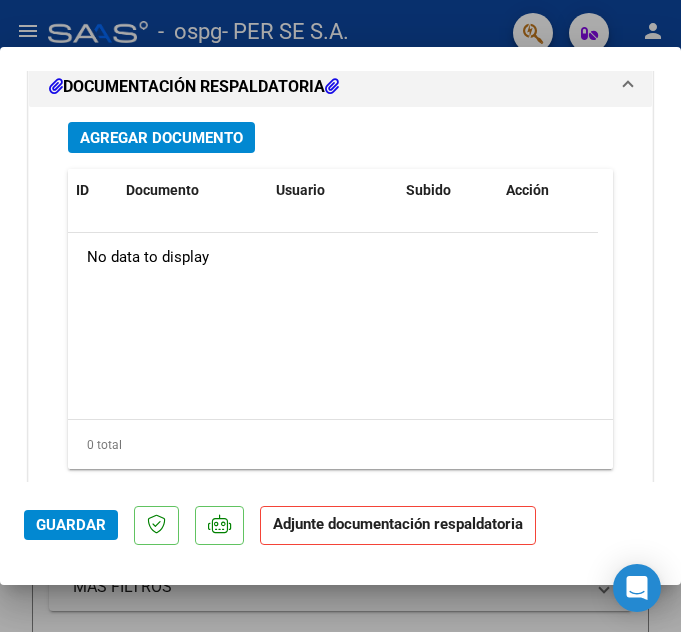 click on "Agregar Documento" at bounding box center [161, 138] 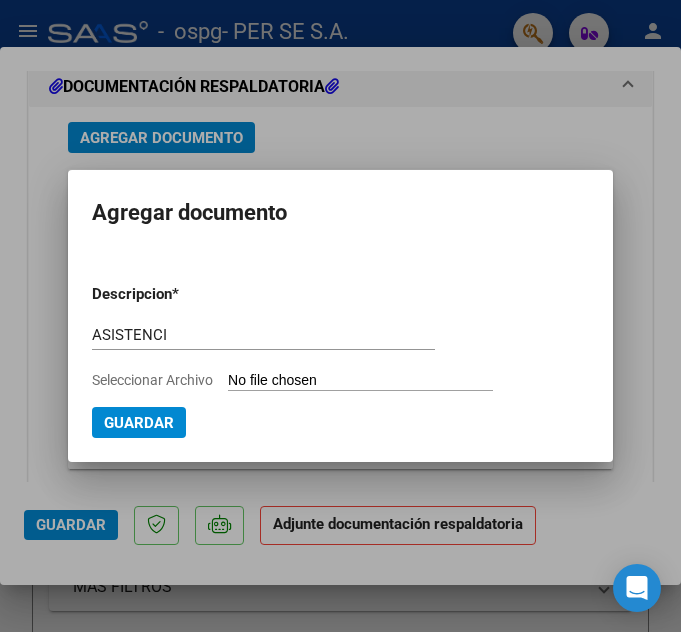 click on "ASISTENCI" at bounding box center [263, 335] 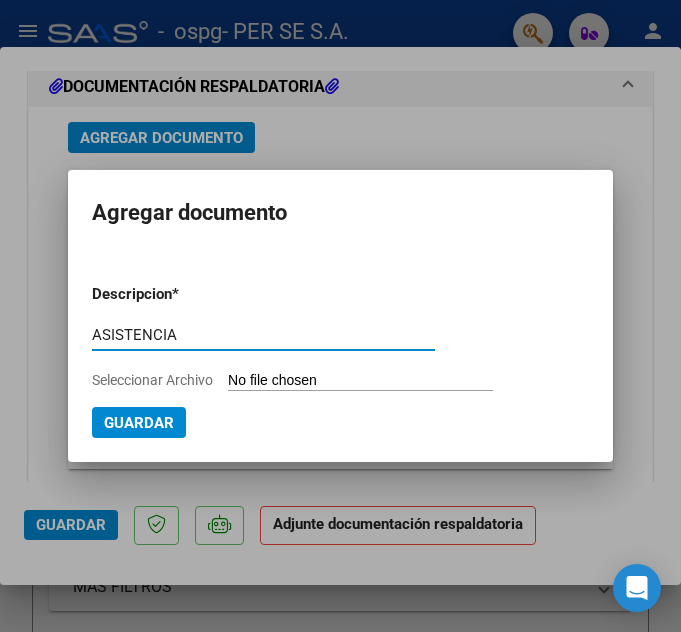 type on "ASISTENCIA" 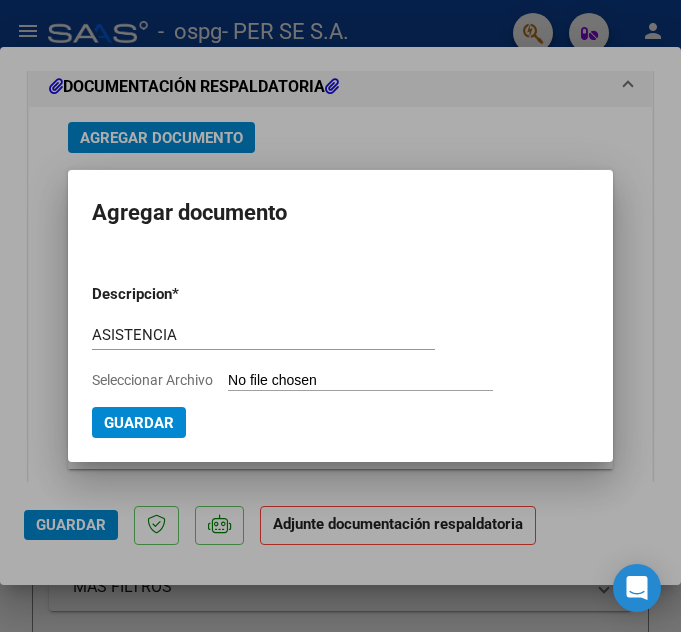 type on "C:\fakepath\[LAST_NAME] [LAST_NAME] [FIRST_NAME] 072025 (1).pdf" 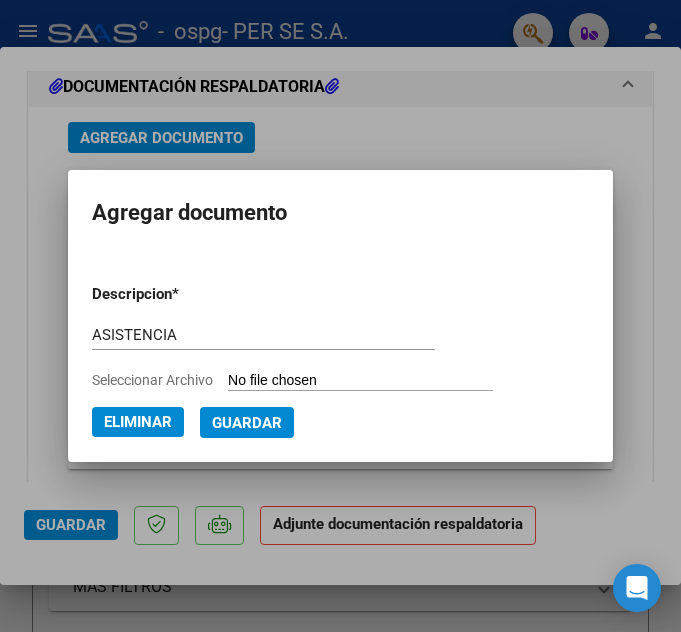 click on "Guardar" at bounding box center (247, 422) 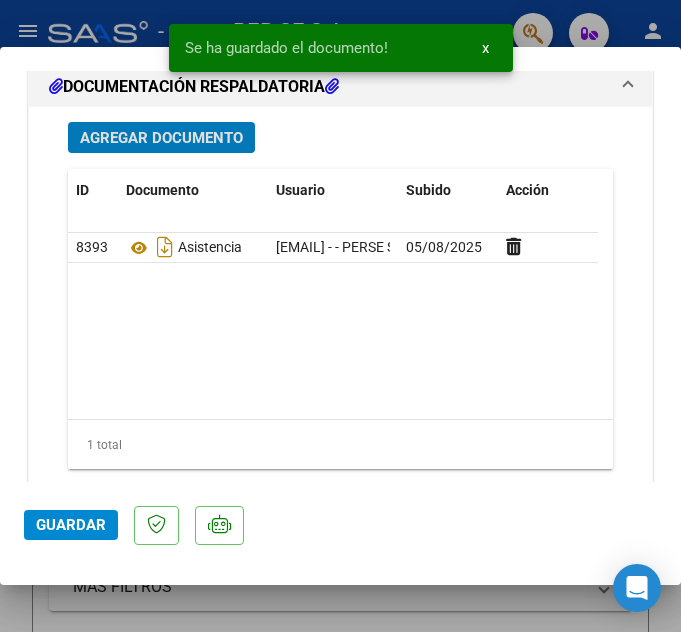 click on "Guardar" 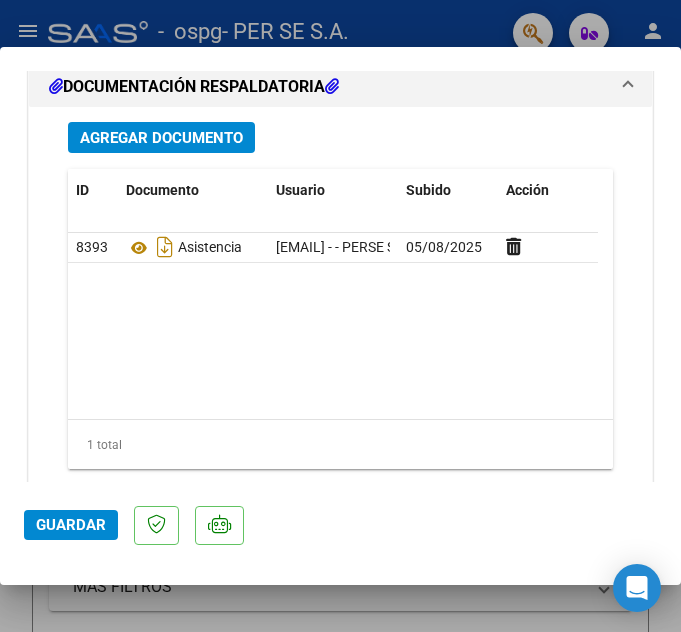 click at bounding box center [340, 316] 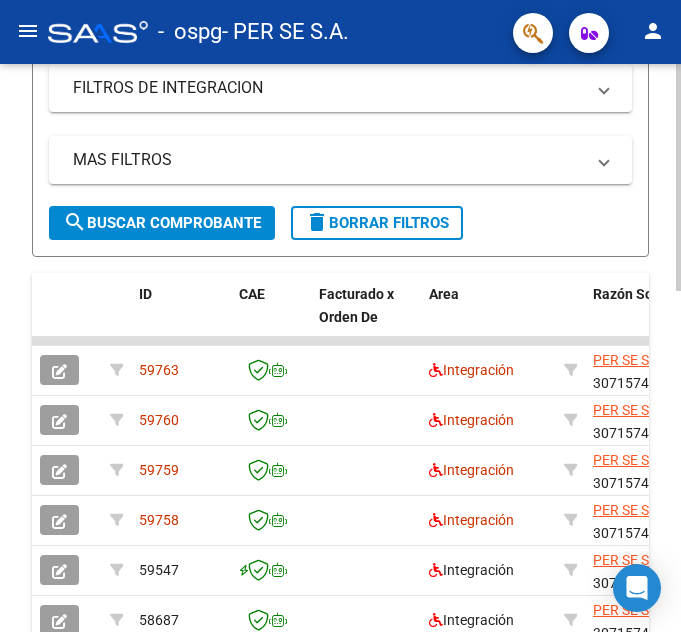 scroll, scrollTop: 0, scrollLeft: 0, axis: both 